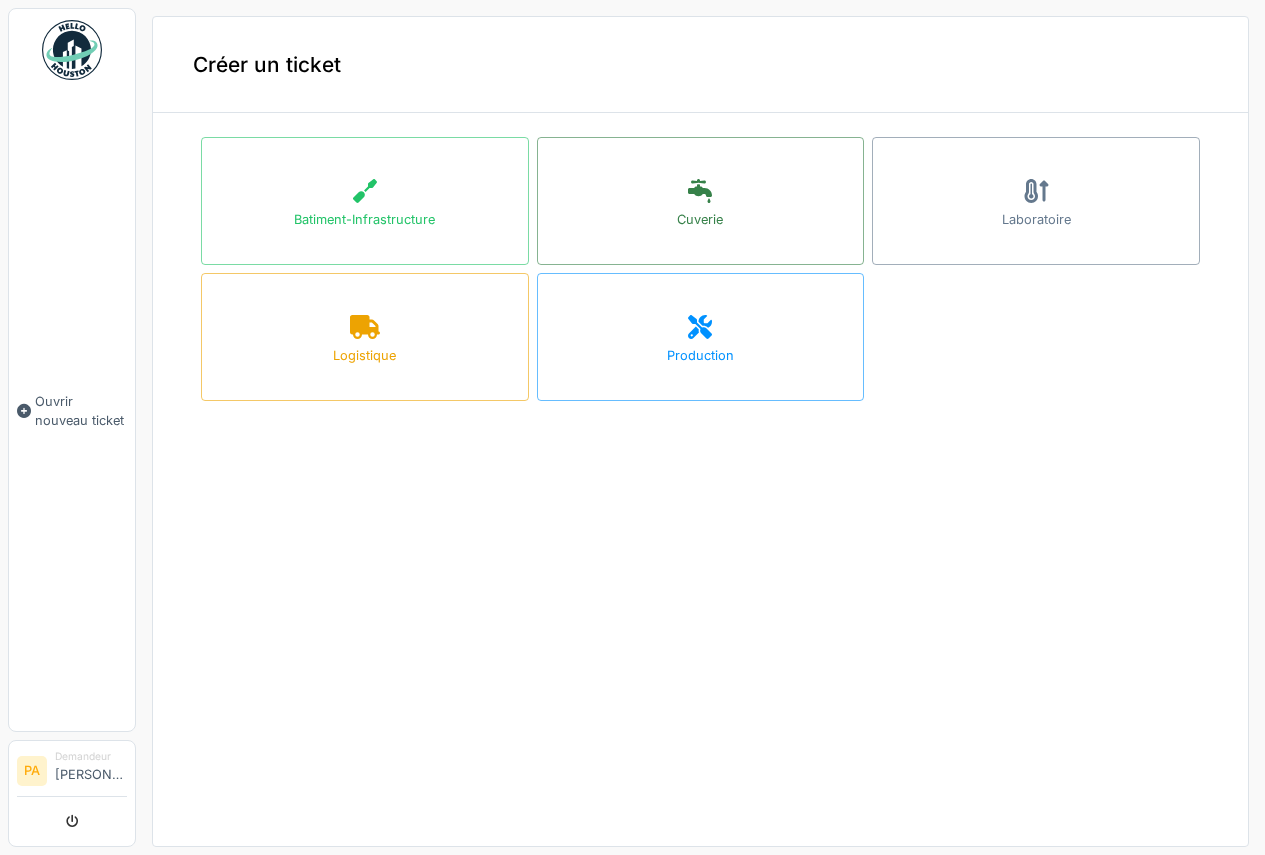 scroll, scrollTop: 0, scrollLeft: 0, axis: both 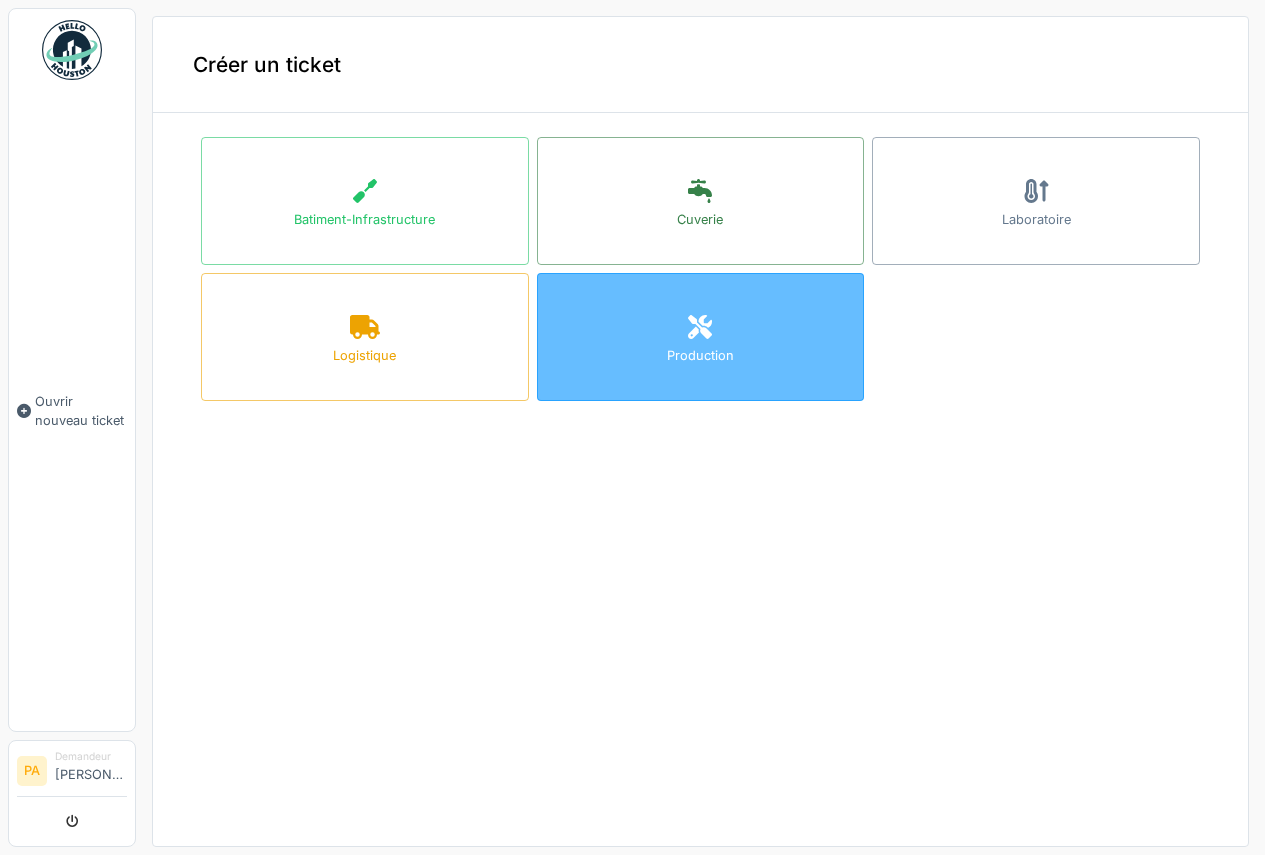 click 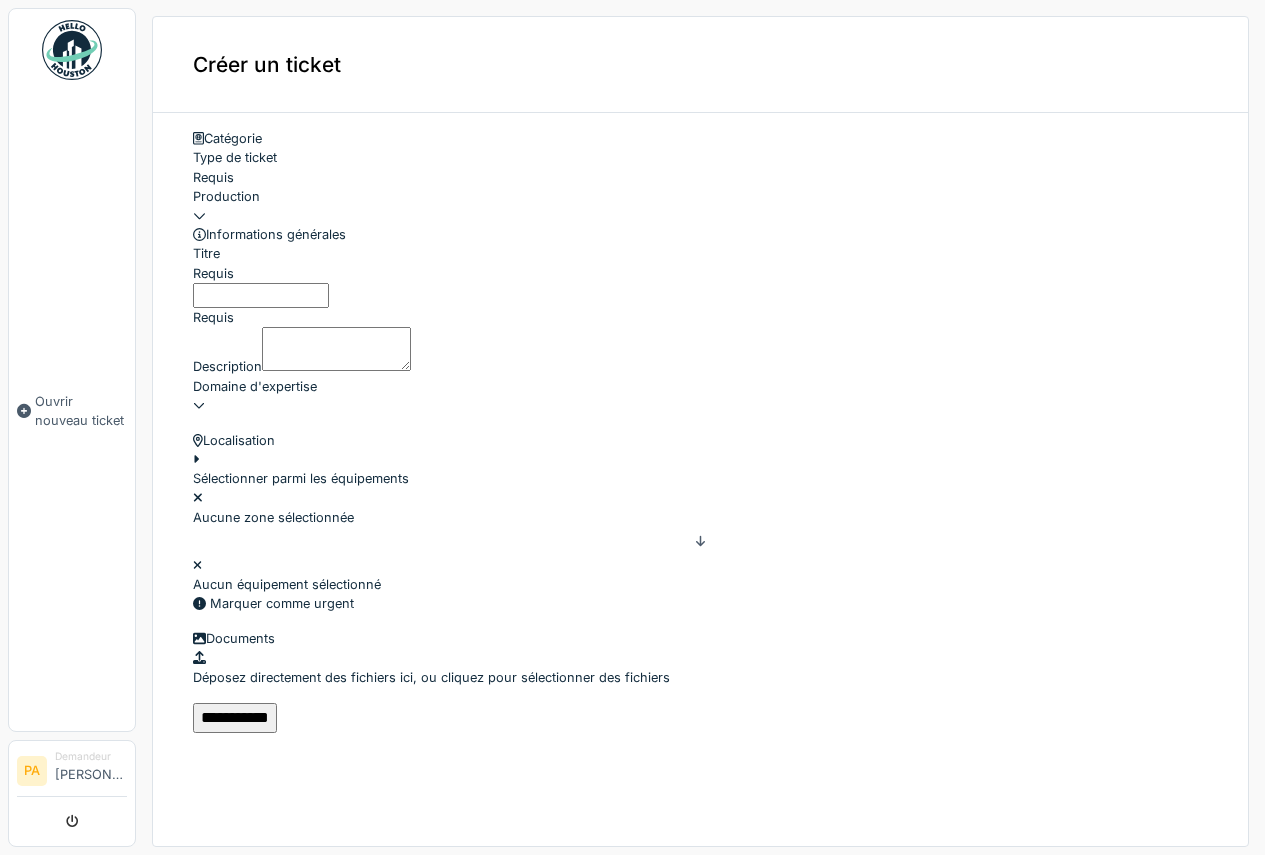 click on "Titre" at bounding box center (261, 295) 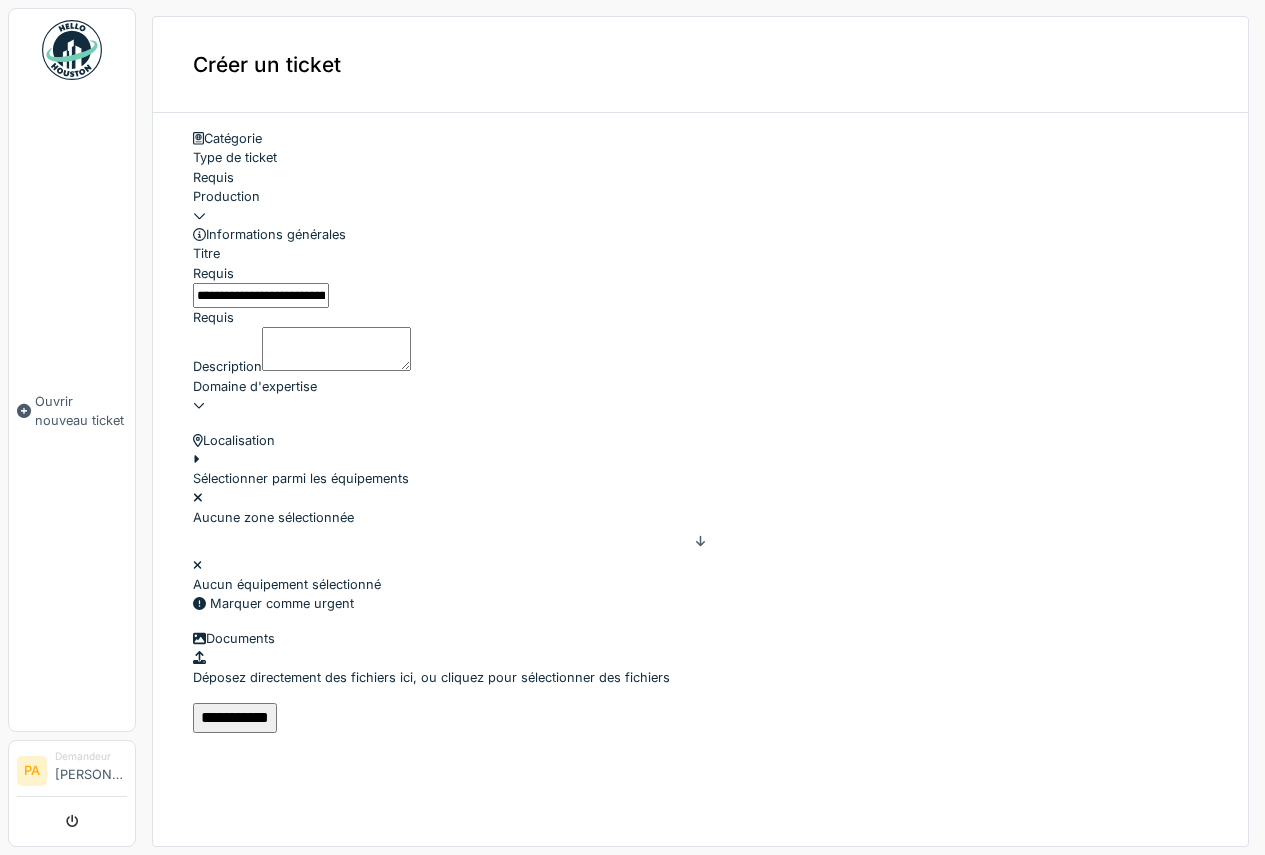 type on "**********" 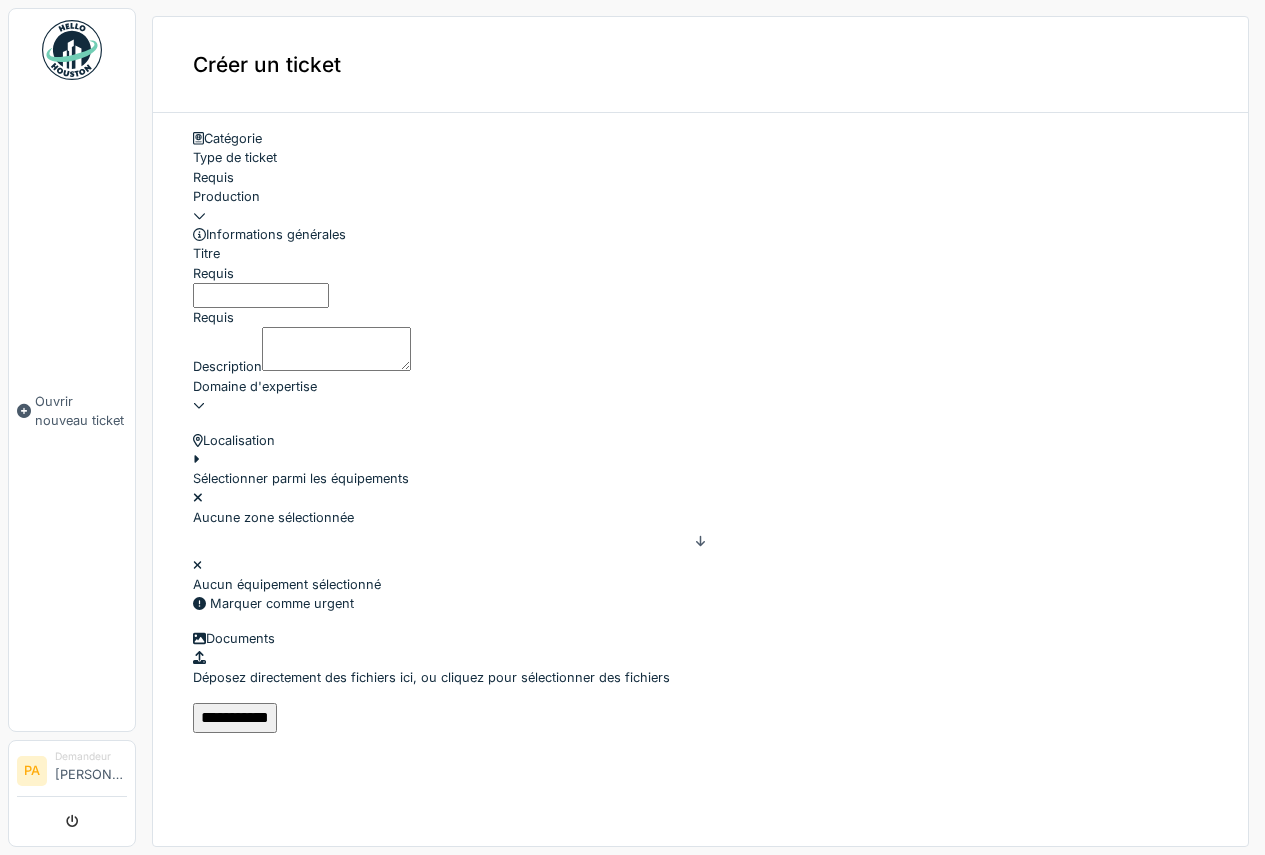 click on "Description" at bounding box center [227, 366] 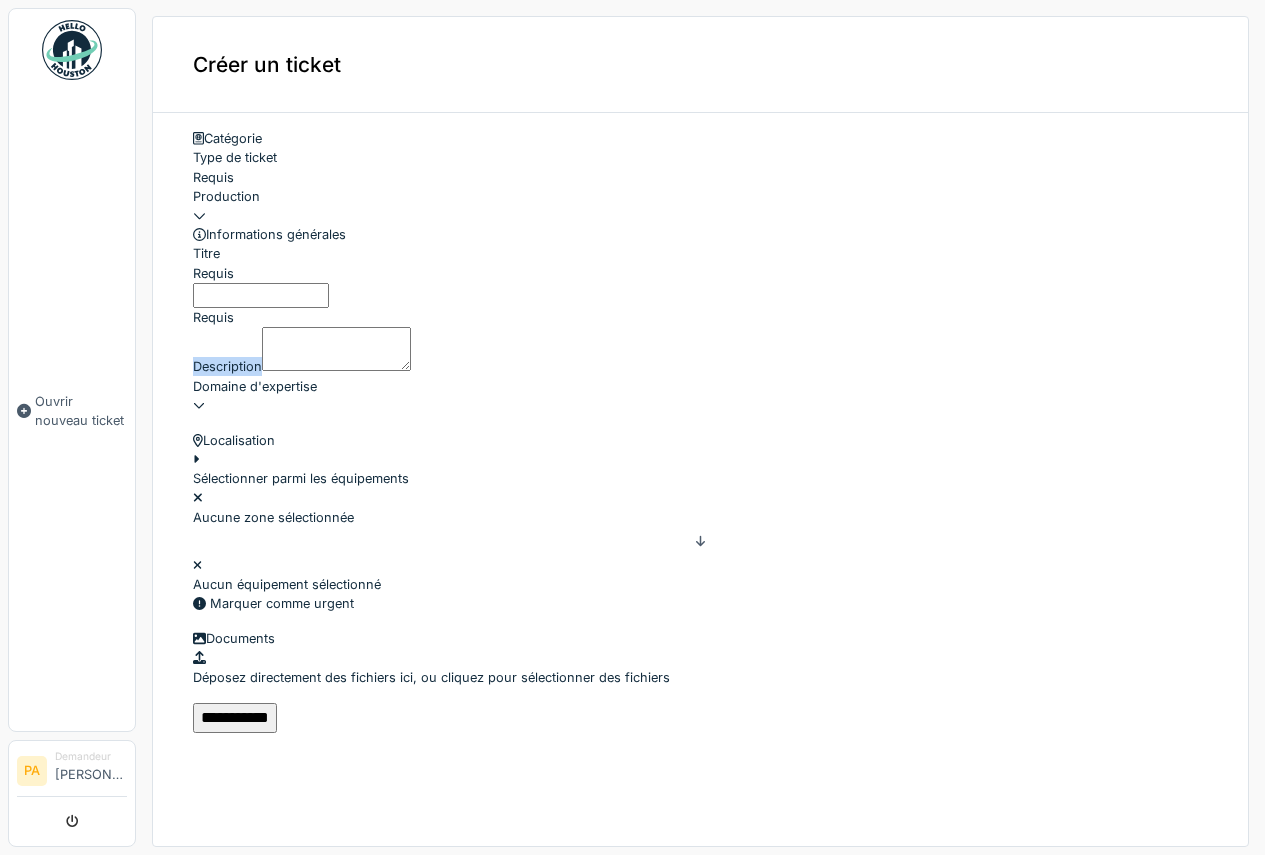 click on "Description" at bounding box center [227, 366] 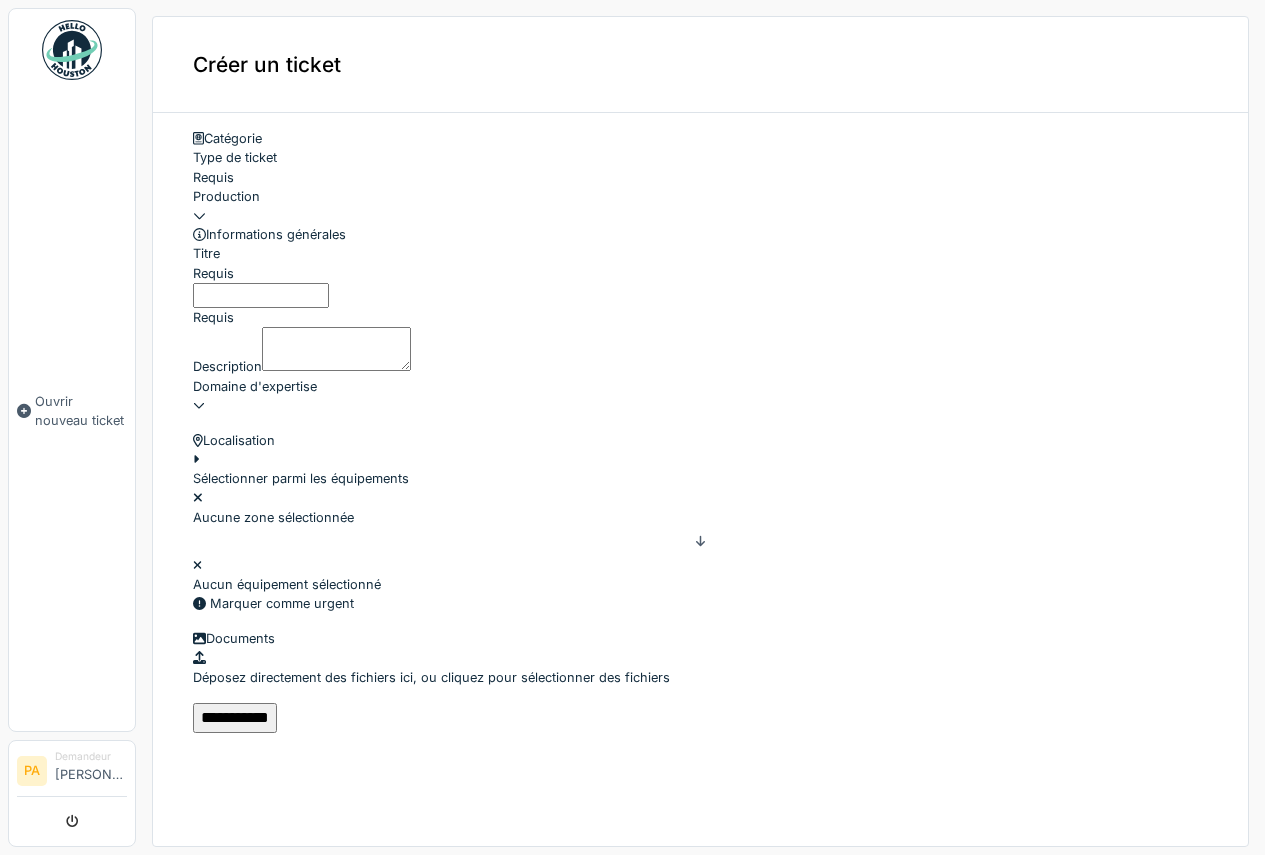 drag, startPoint x: 229, startPoint y: 379, endPoint x: 222, endPoint y: 404, distance: 25.96151 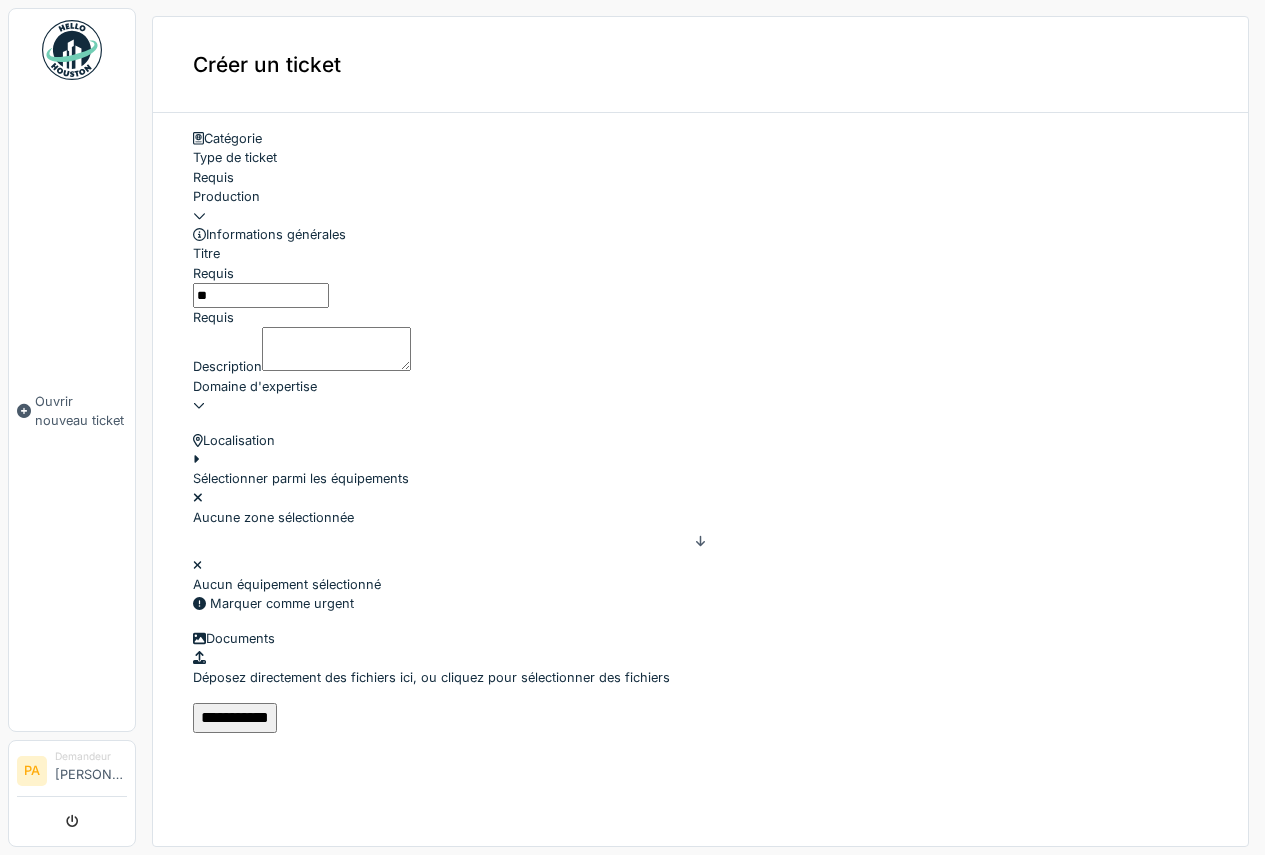 type on "*" 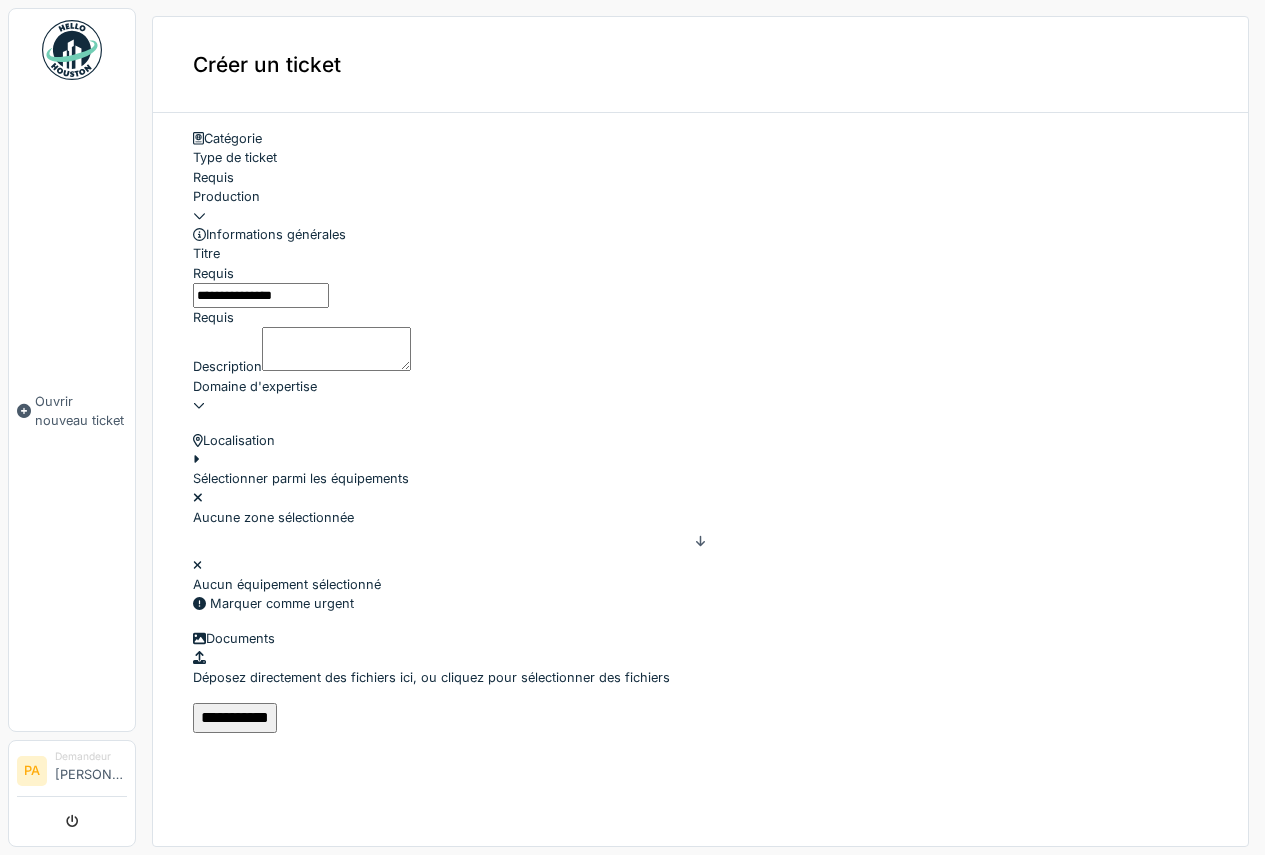 click on "**********" at bounding box center [261, 295] 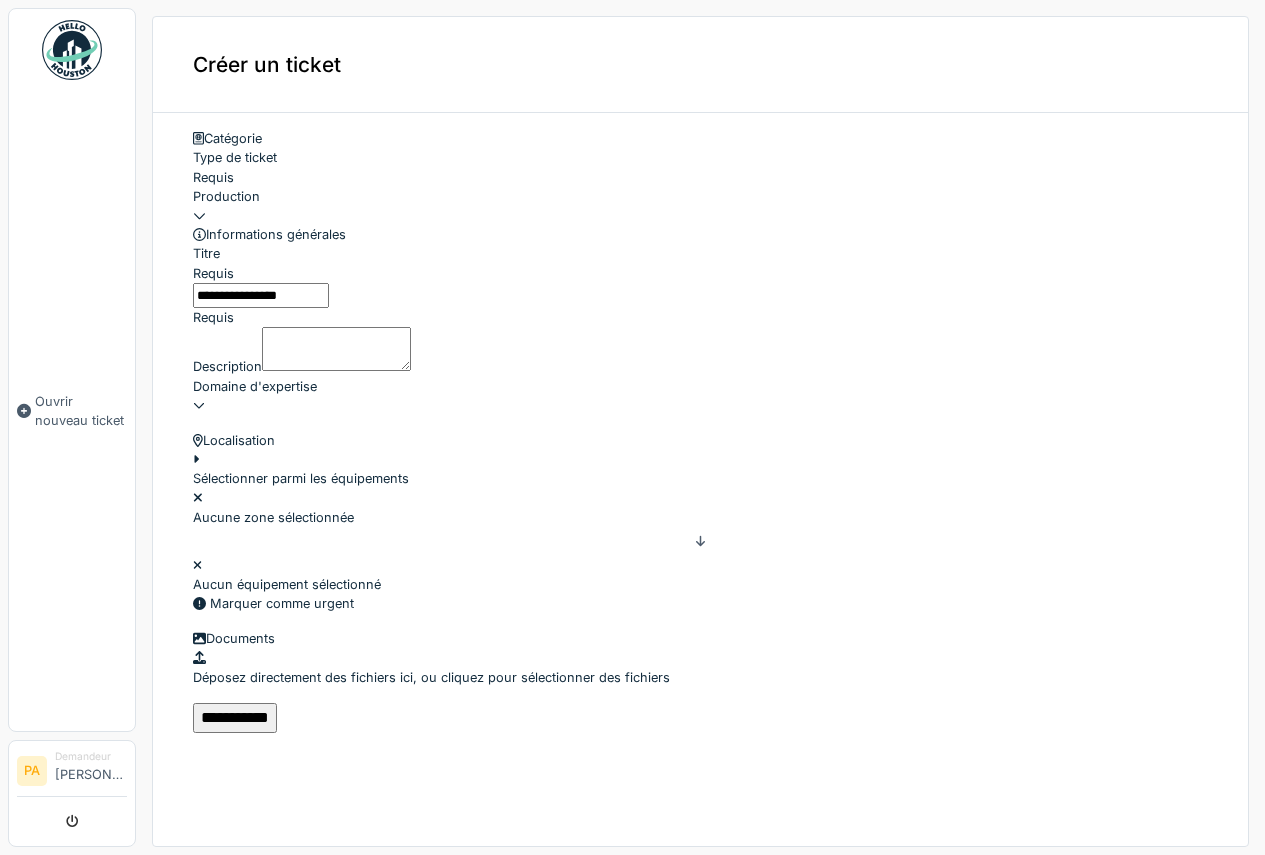 type on "**********" 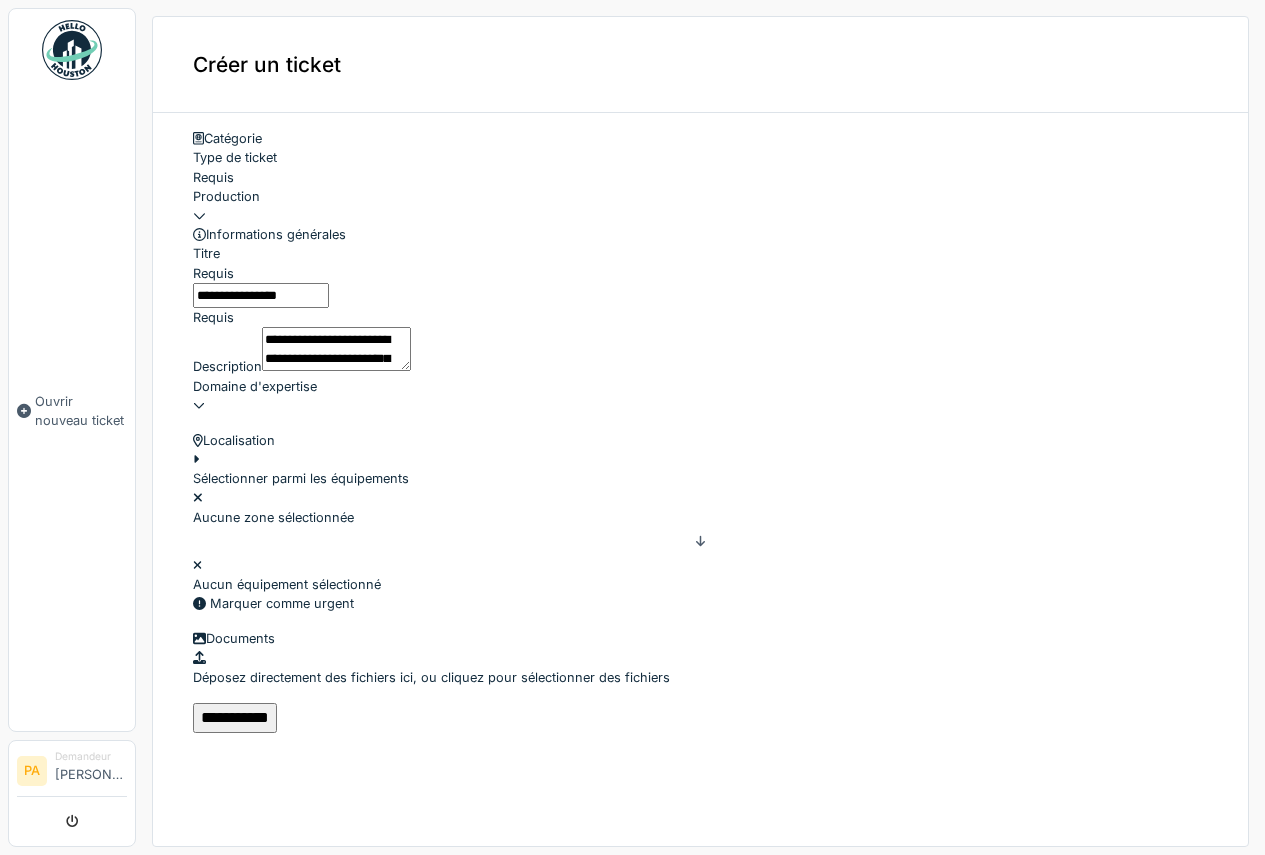 type on "**********" 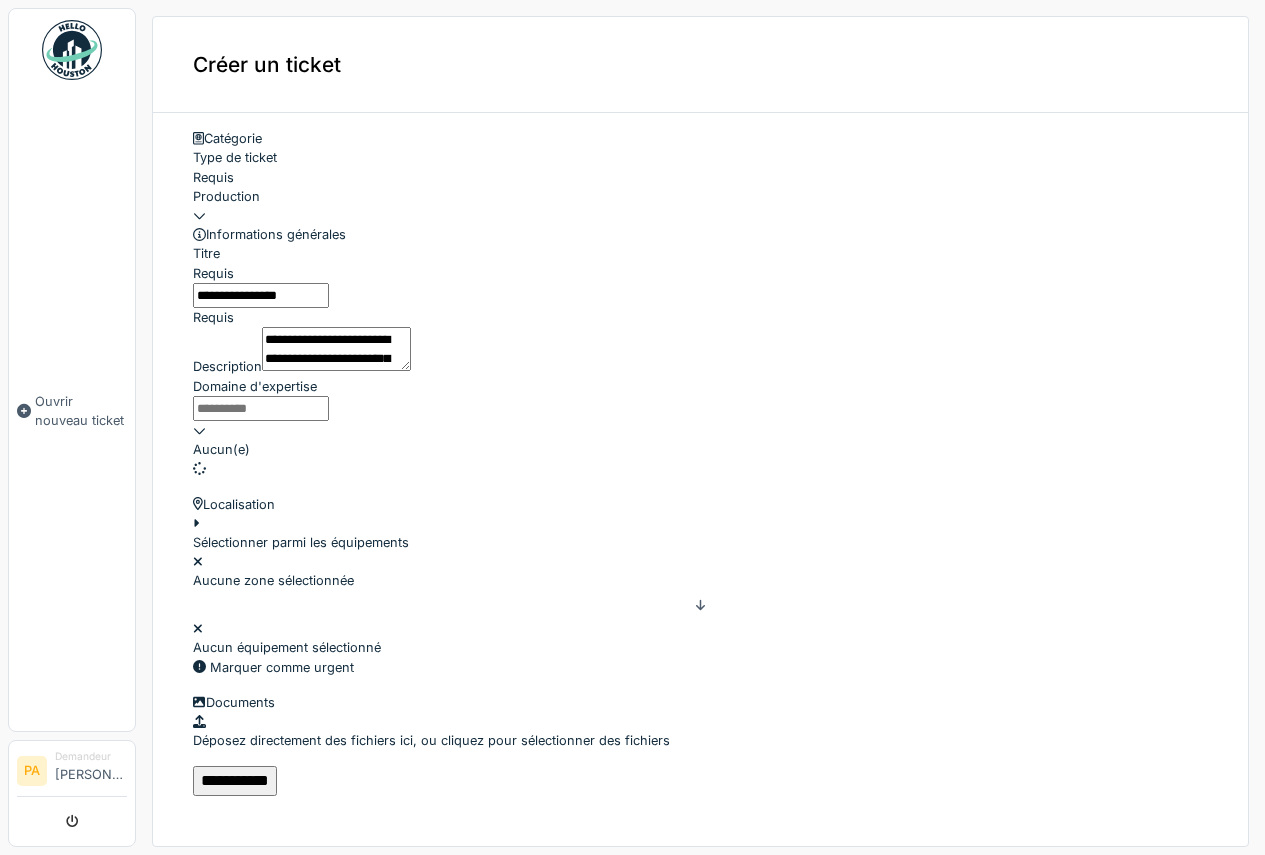 scroll, scrollTop: 4, scrollLeft: 0, axis: vertical 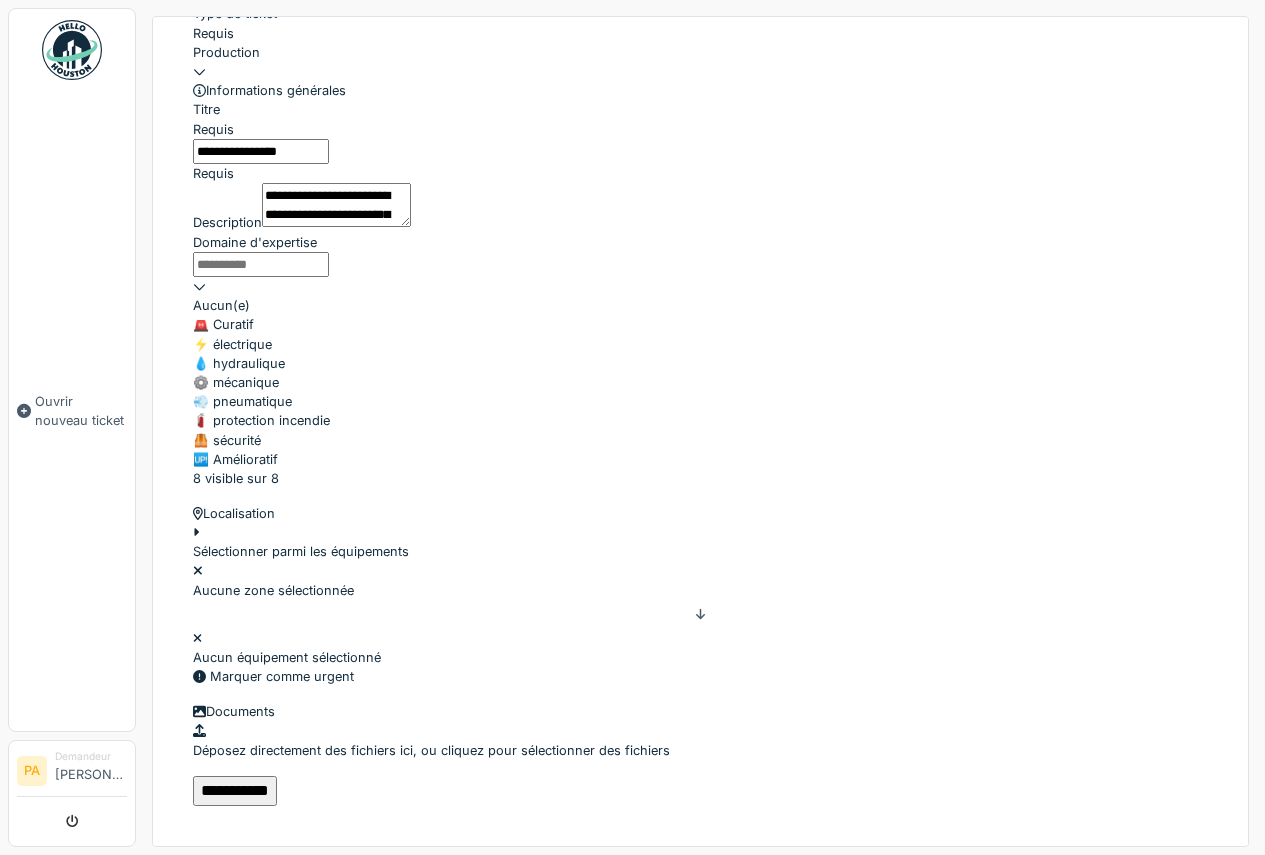 click on "🆙 Amélioratif" at bounding box center [700, 459] 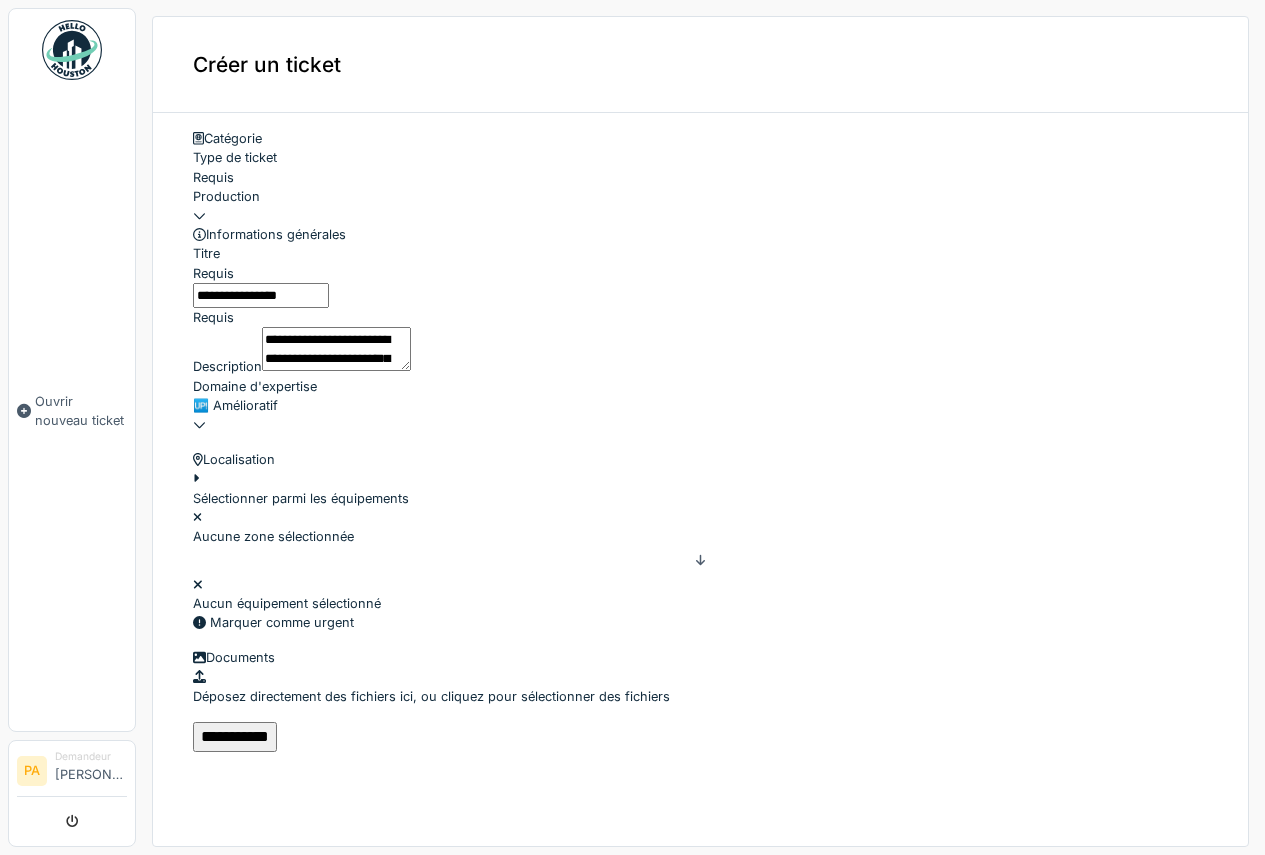 click on "Localisation" at bounding box center [700, 459] 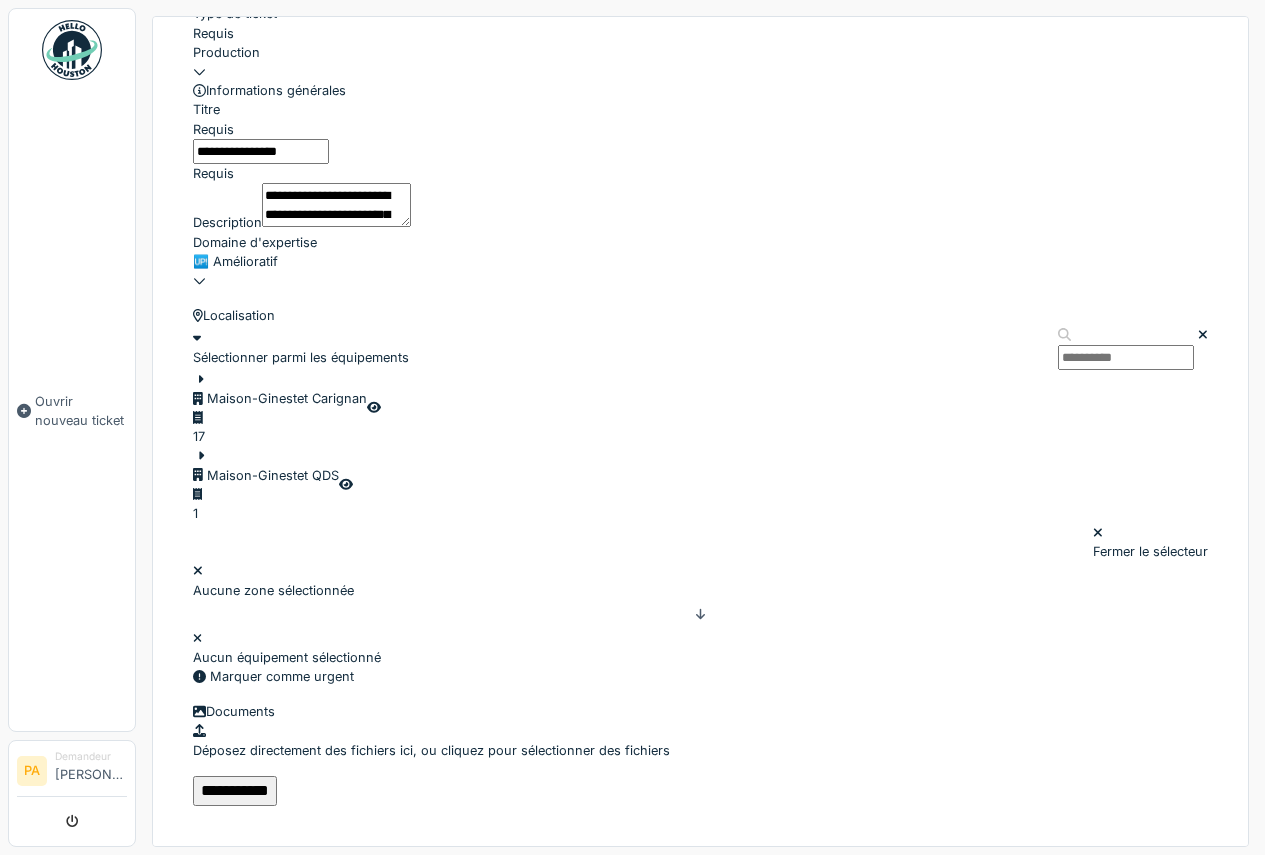 click 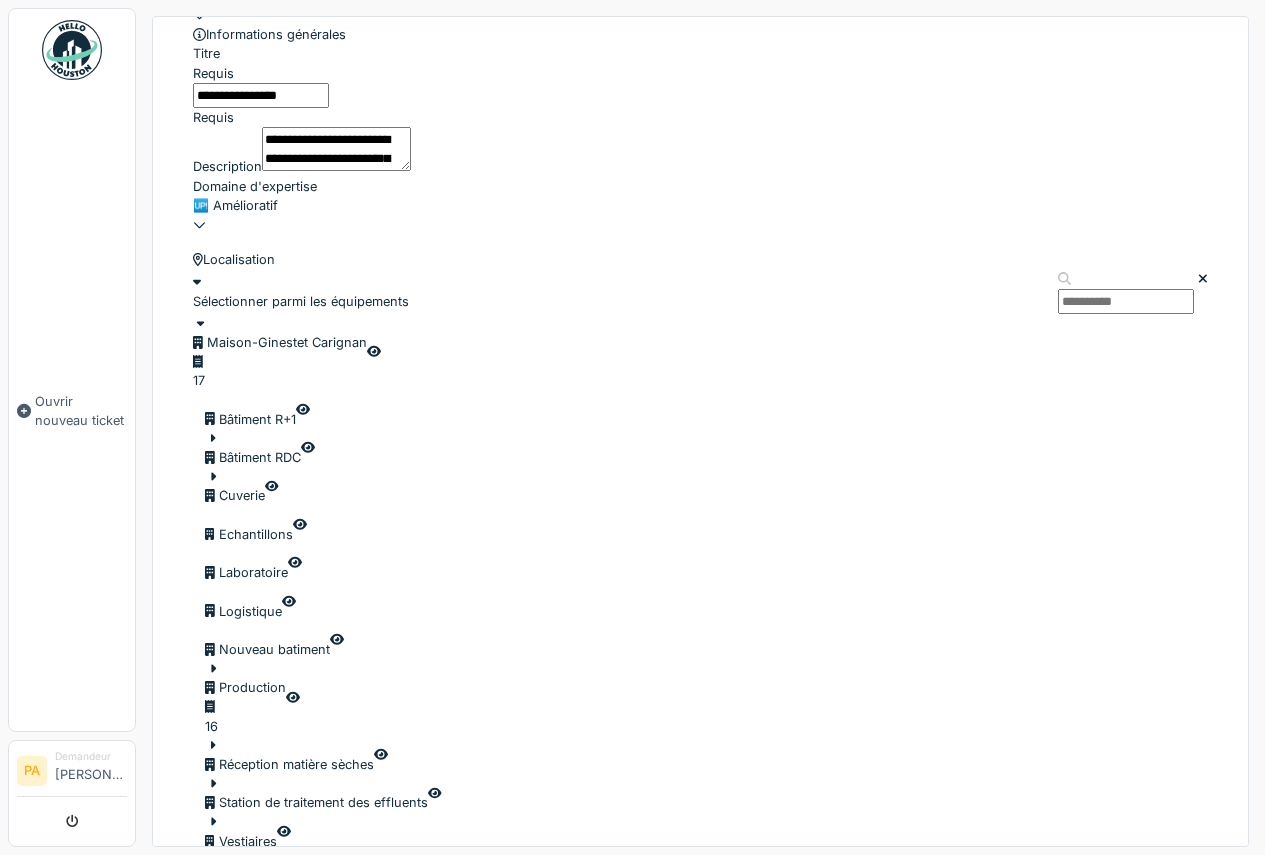 click 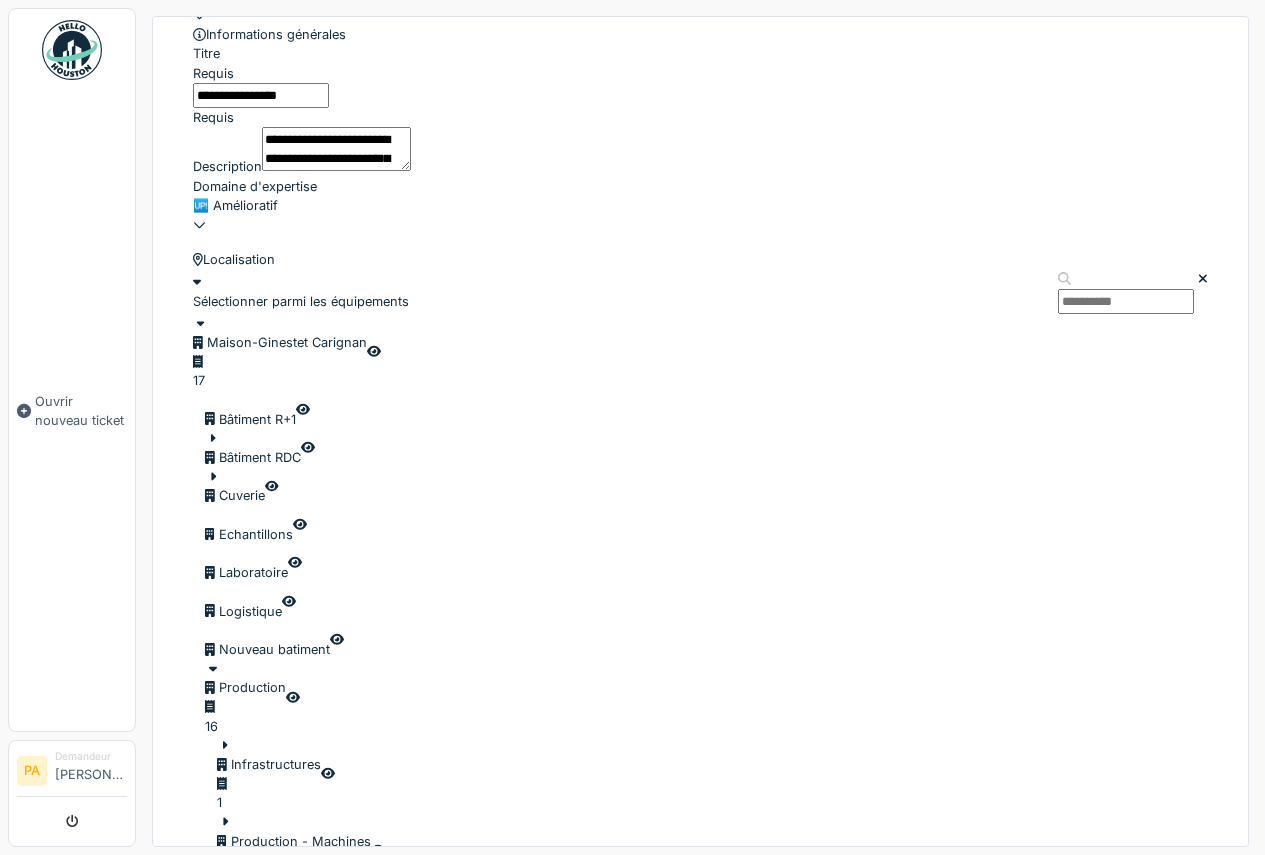 scroll, scrollTop: 300, scrollLeft: 0, axis: vertical 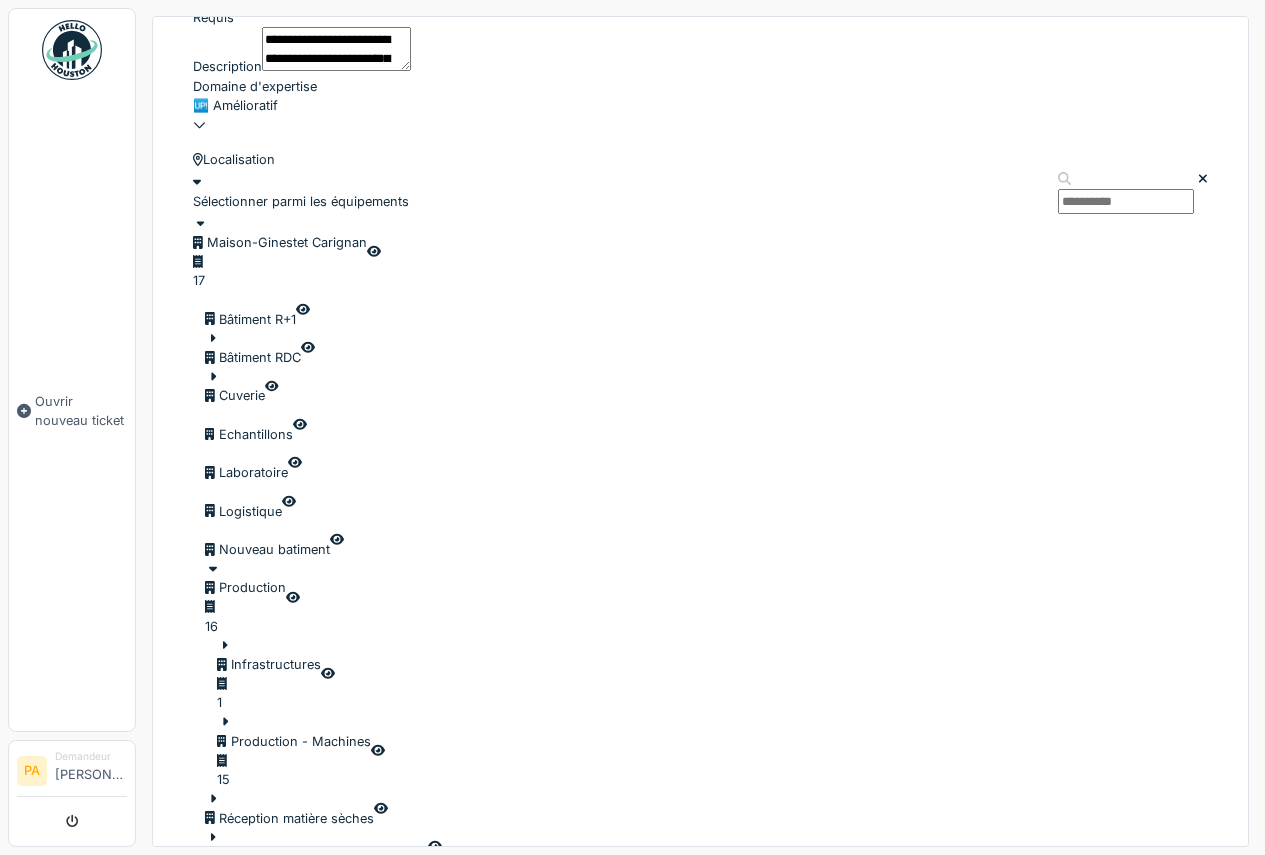 click 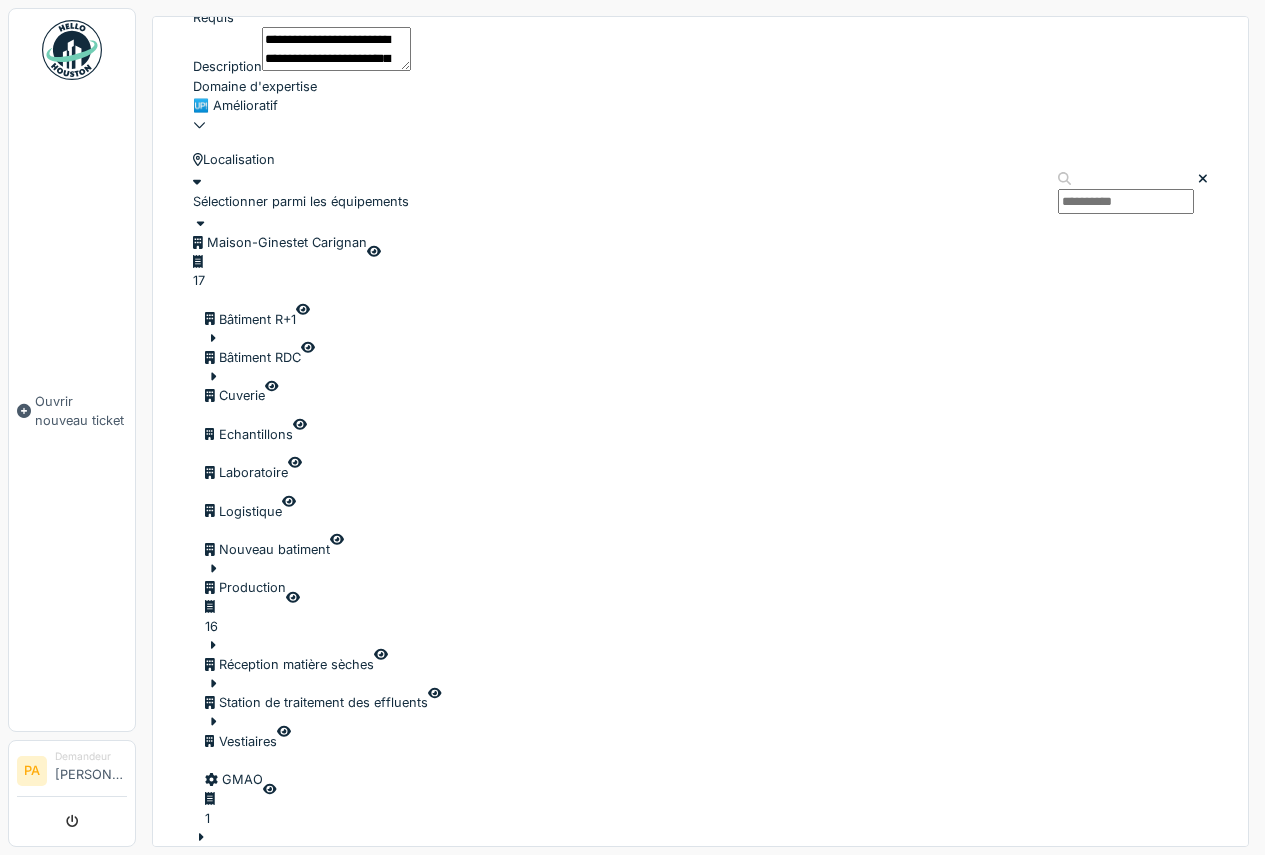 click 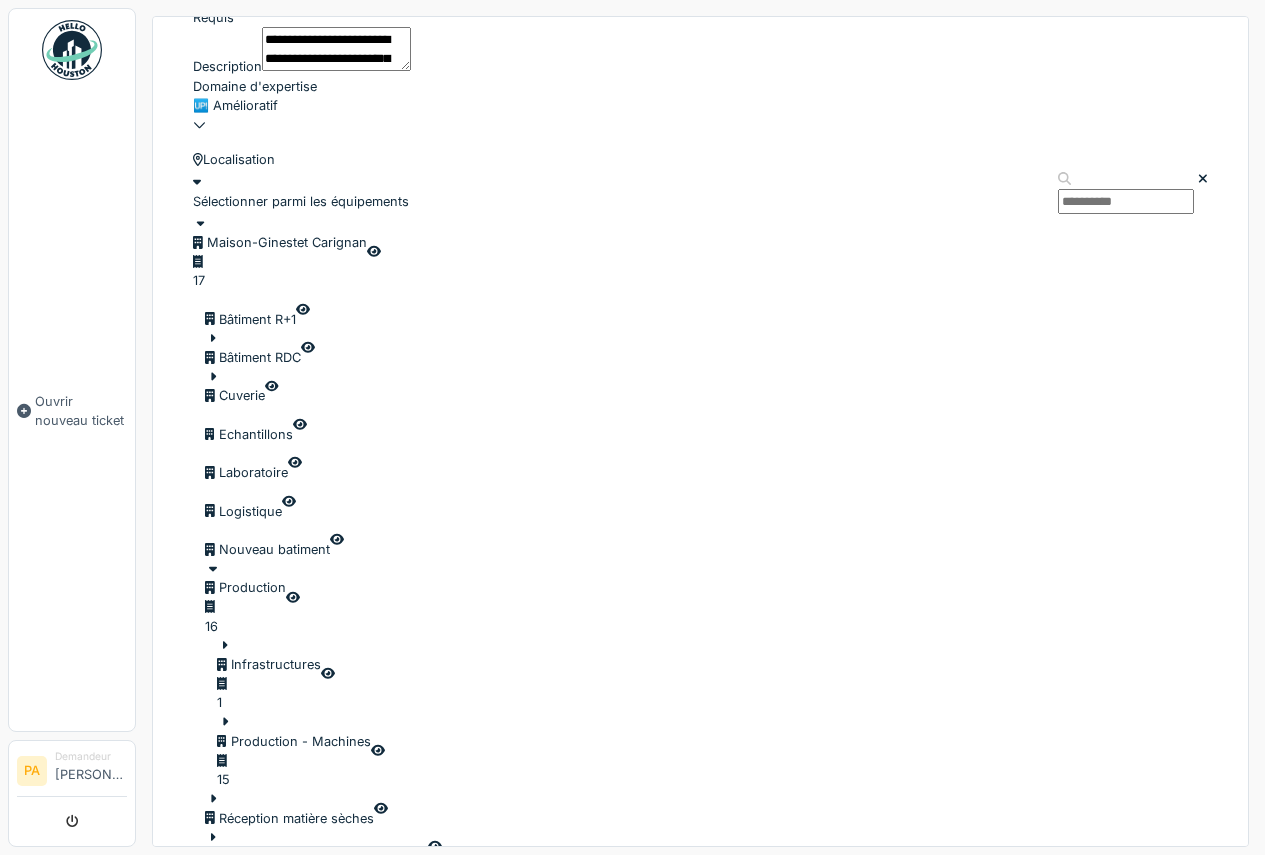 click 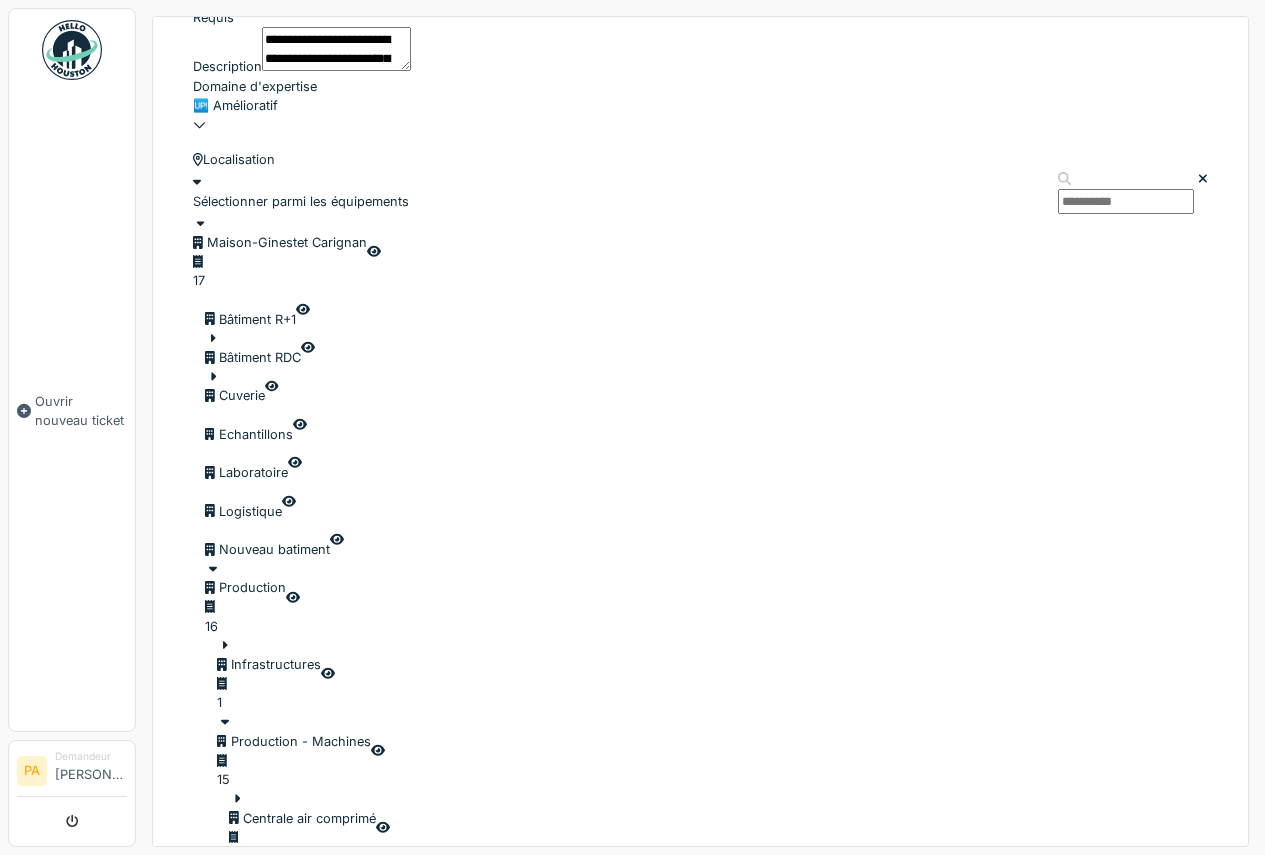 click 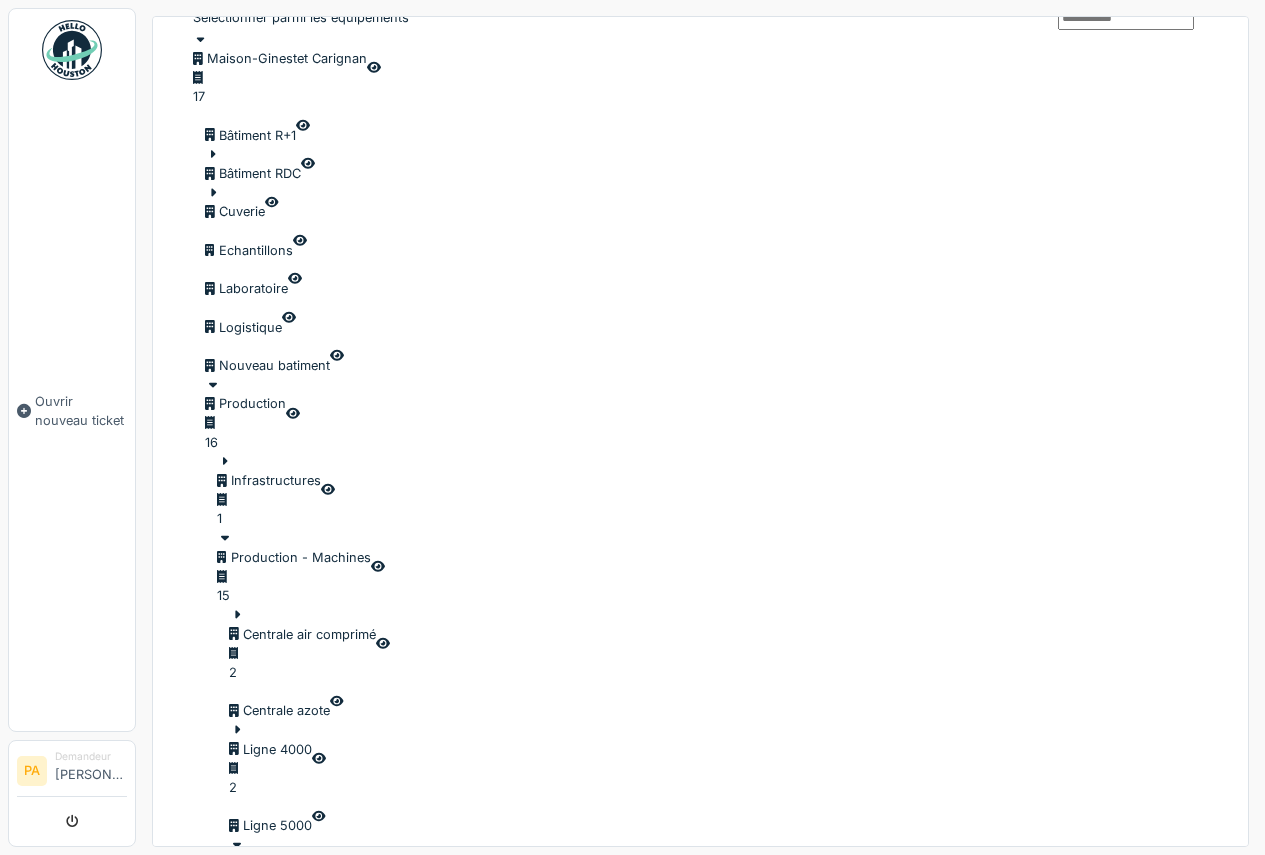 scroll, scrollTop: 500, scrollLeft: 0, axis: vertical 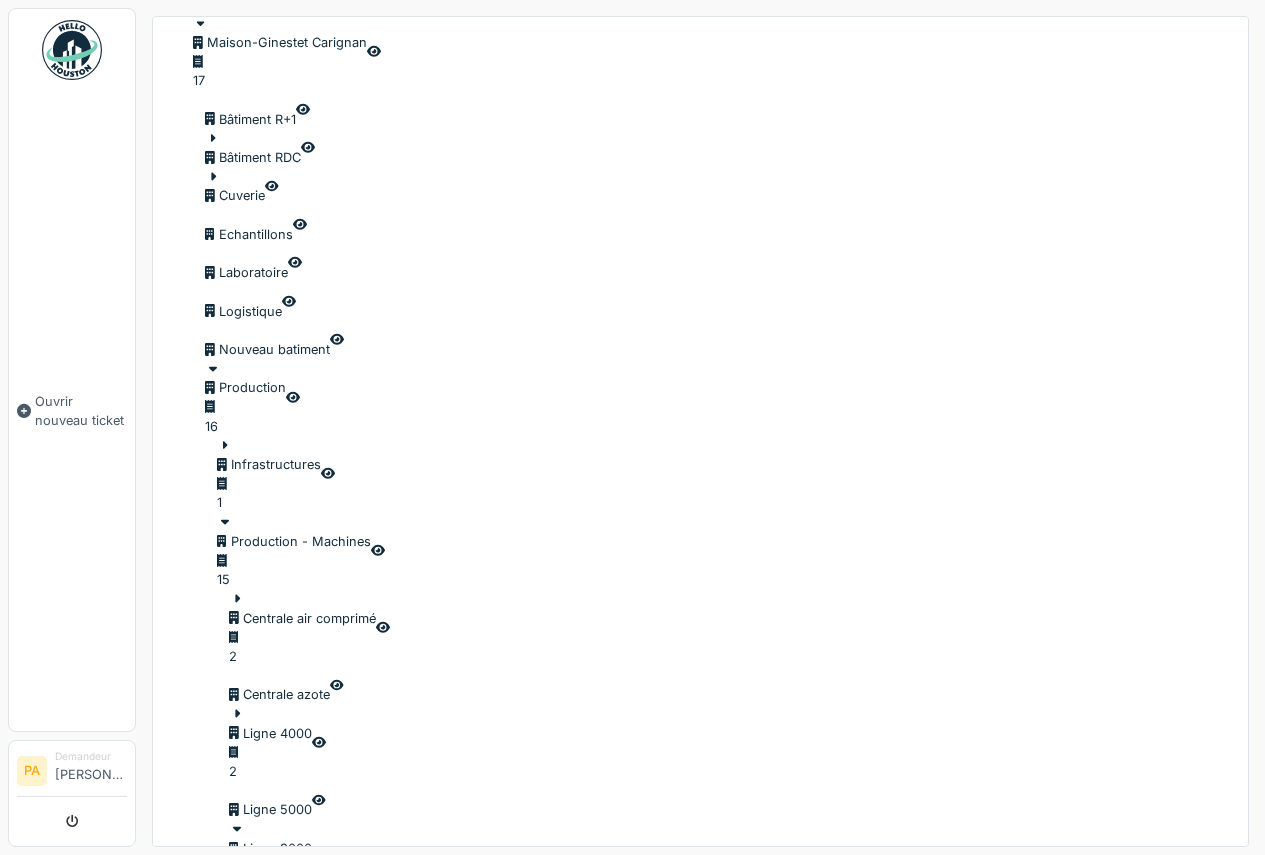 click at bounding box center (345, 954) 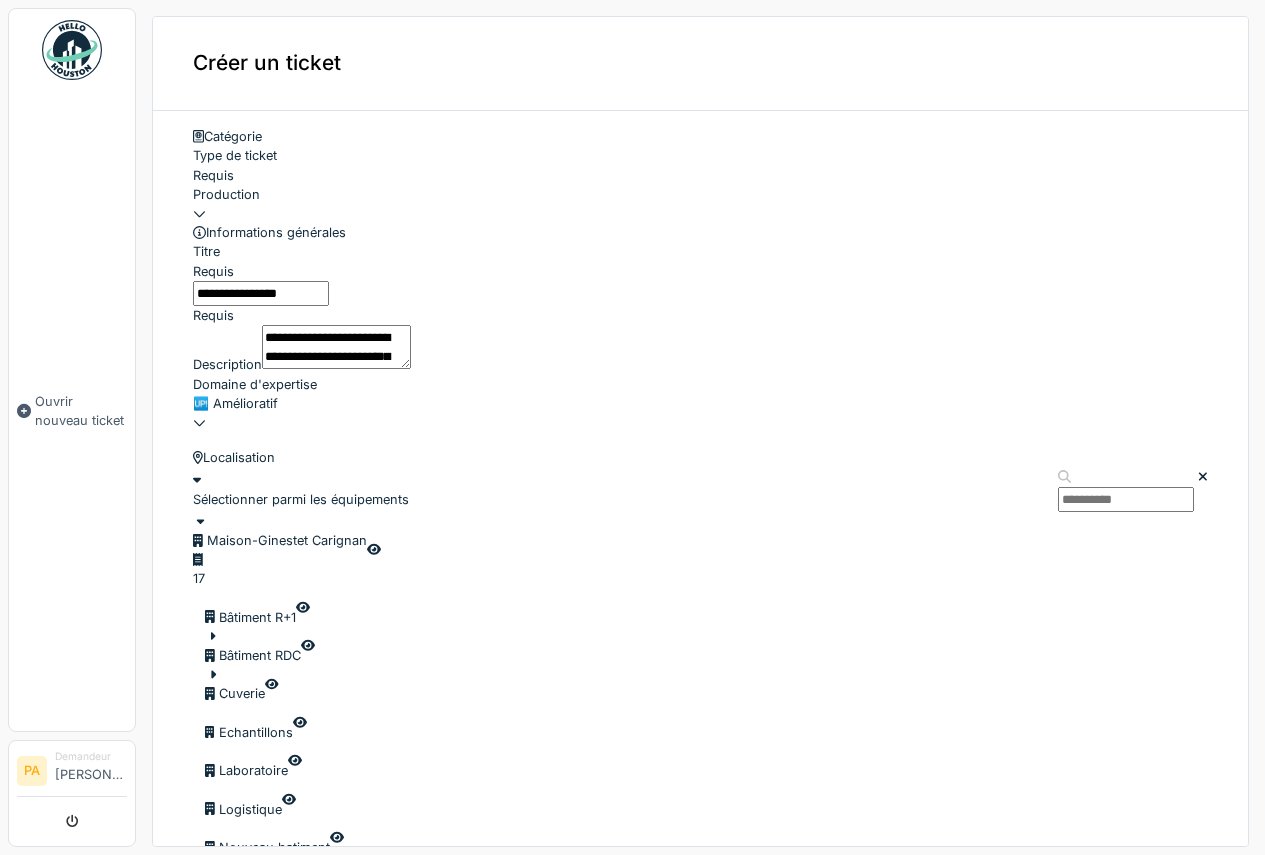 scroll, scrollTop: 0, scrollLeft: 0, axis: both 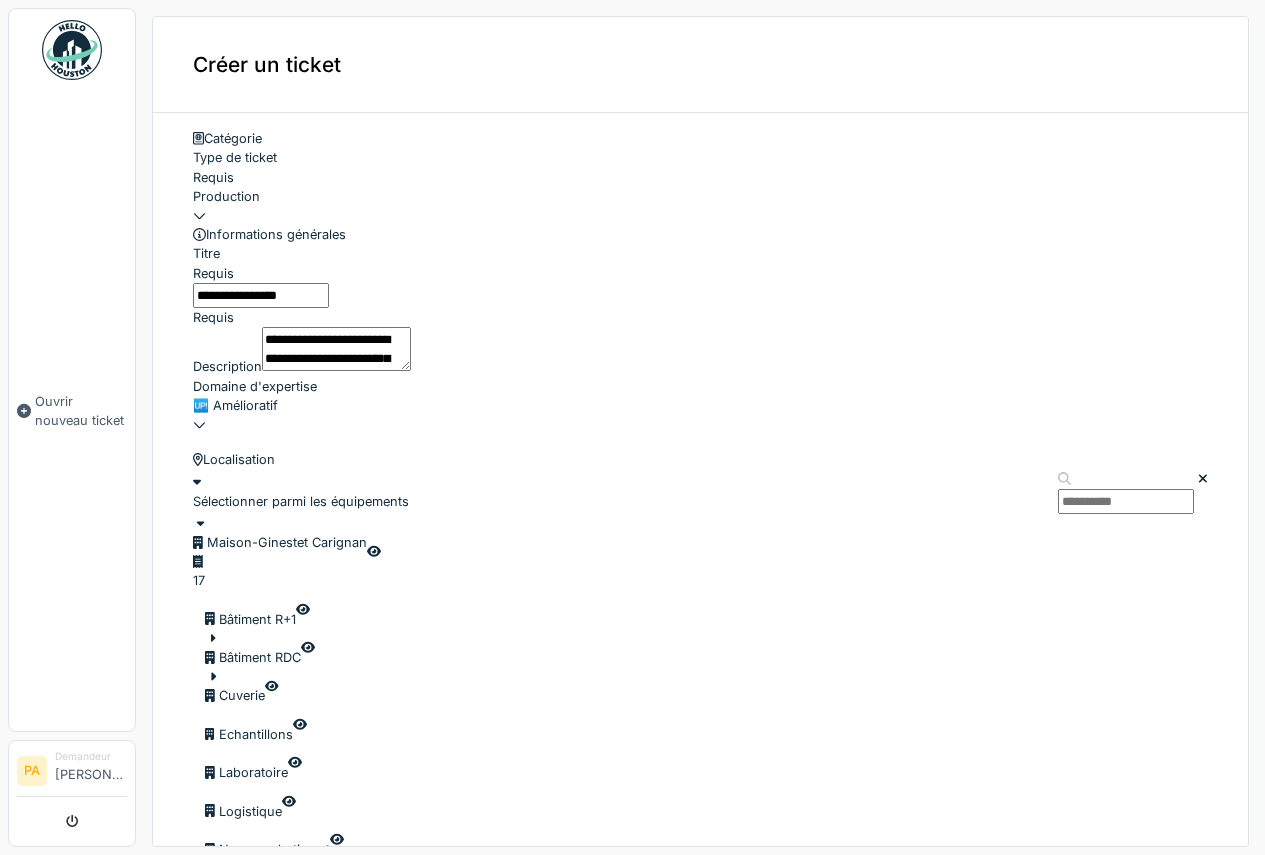 click on "**********" at bounding box center (336, 349) 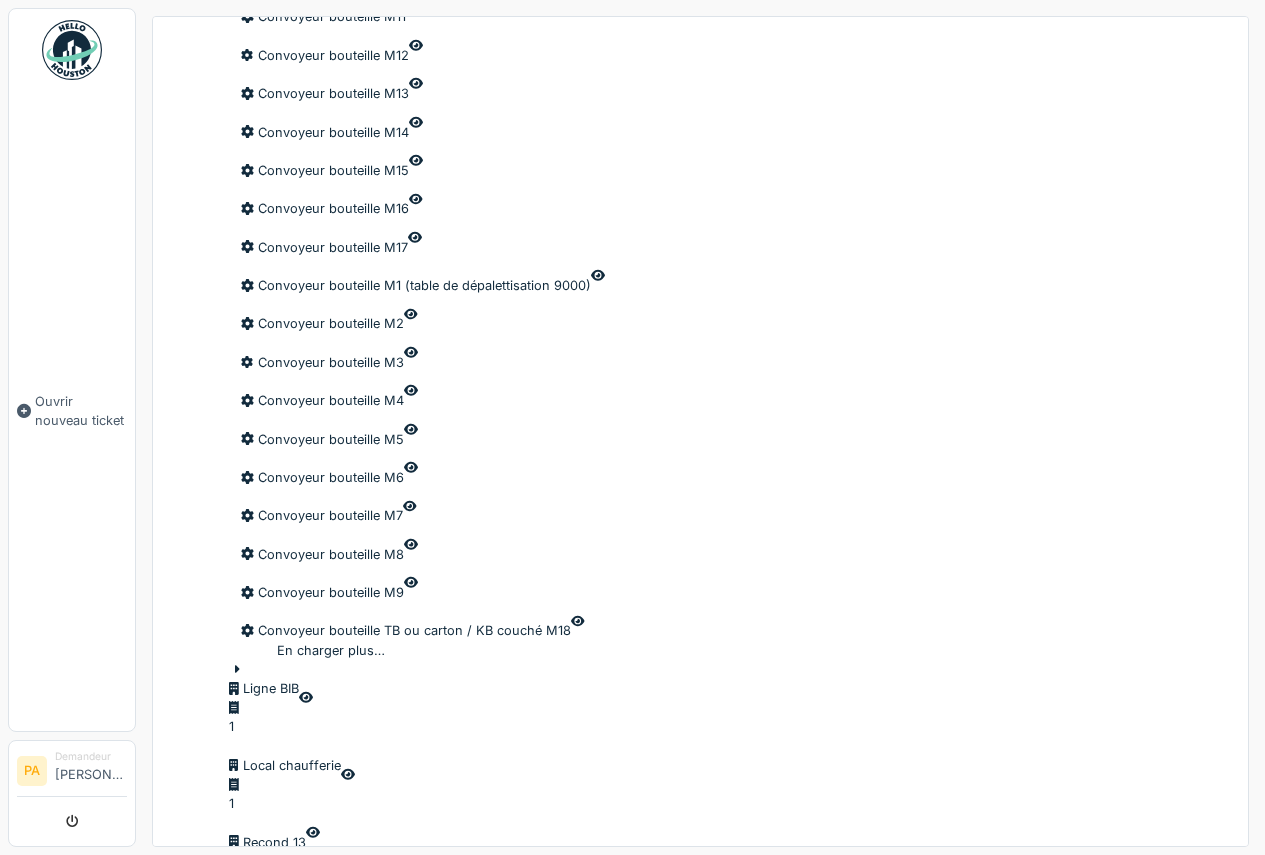 scroll, scrollTop: 1892, scrollLeft: 0, axis: vertical 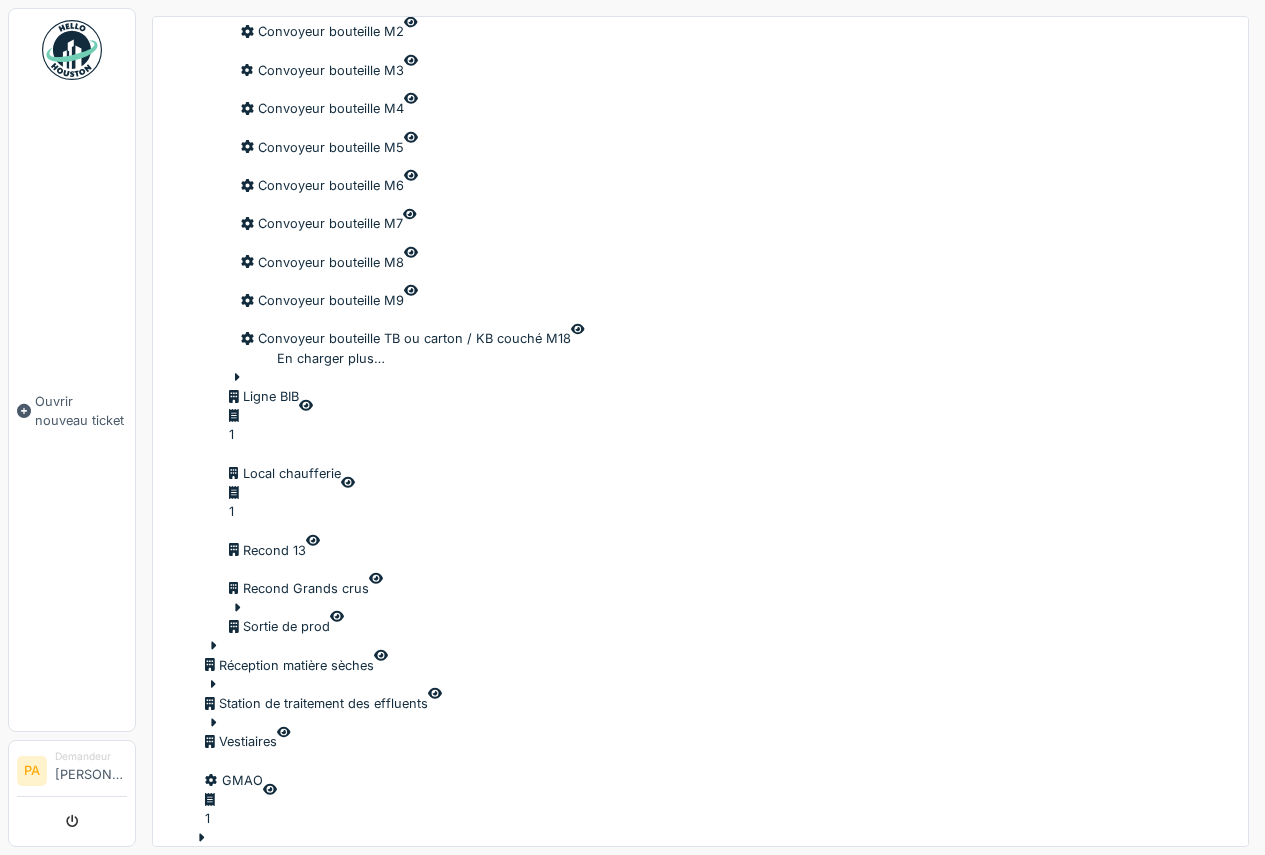 type on "**********" 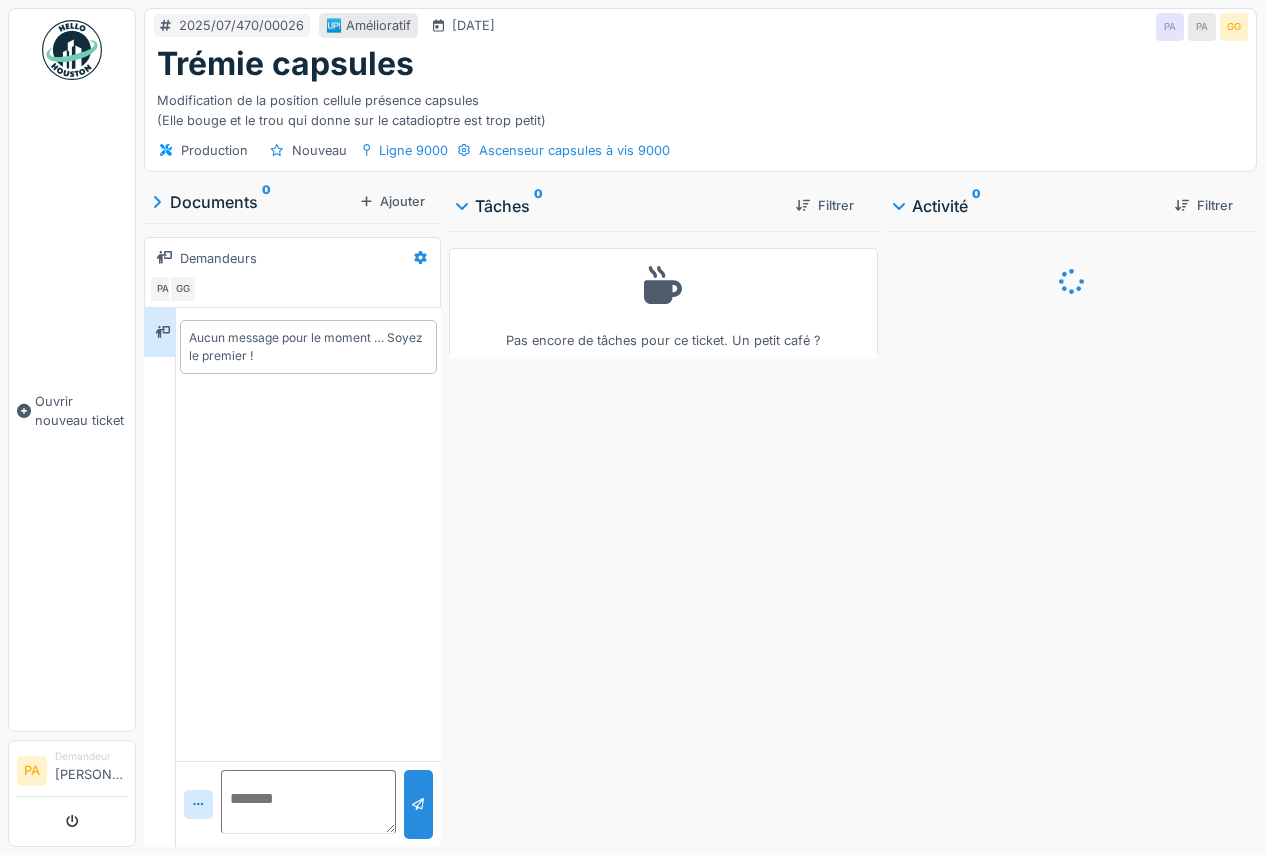 scroll, scrollTop: 0, scrollLeft: 0, axis: both 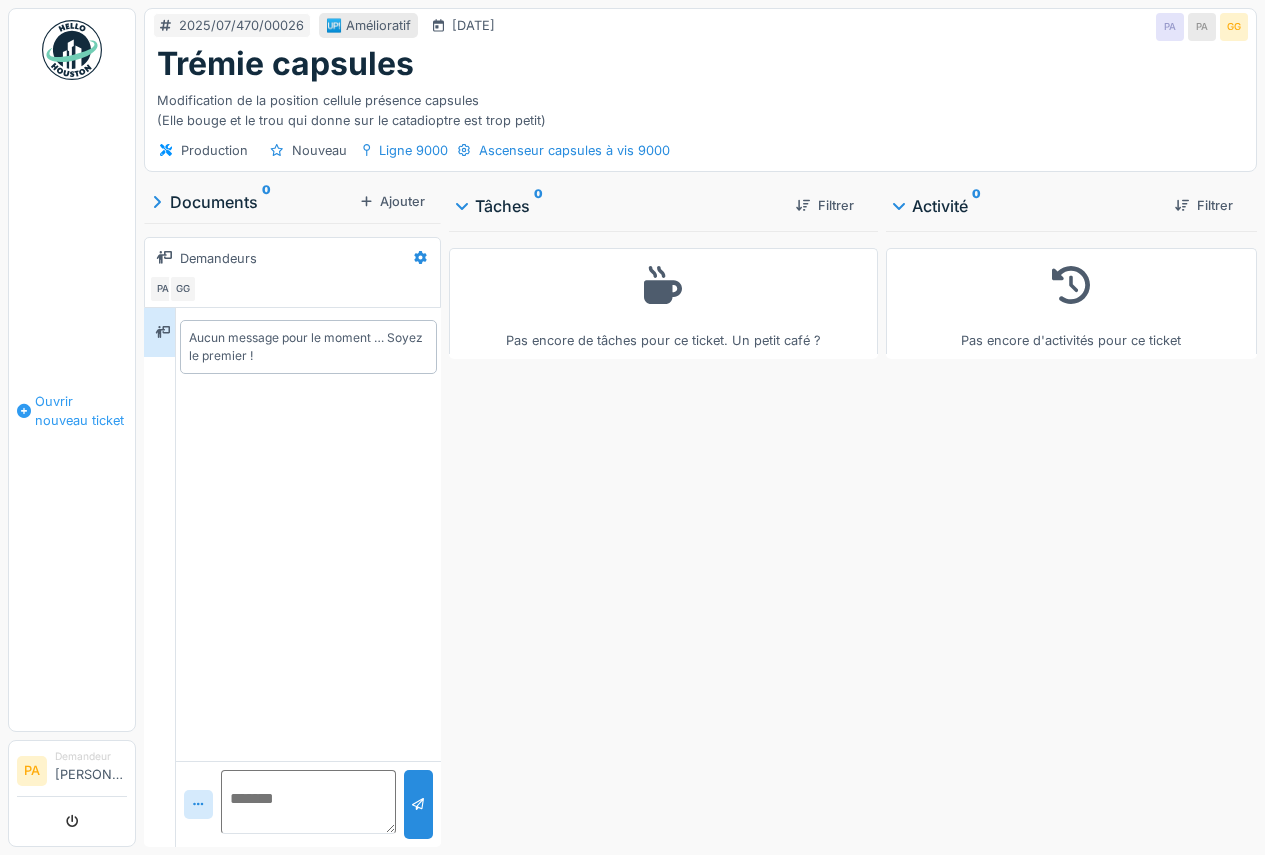 click at bounding box center (24, 411) 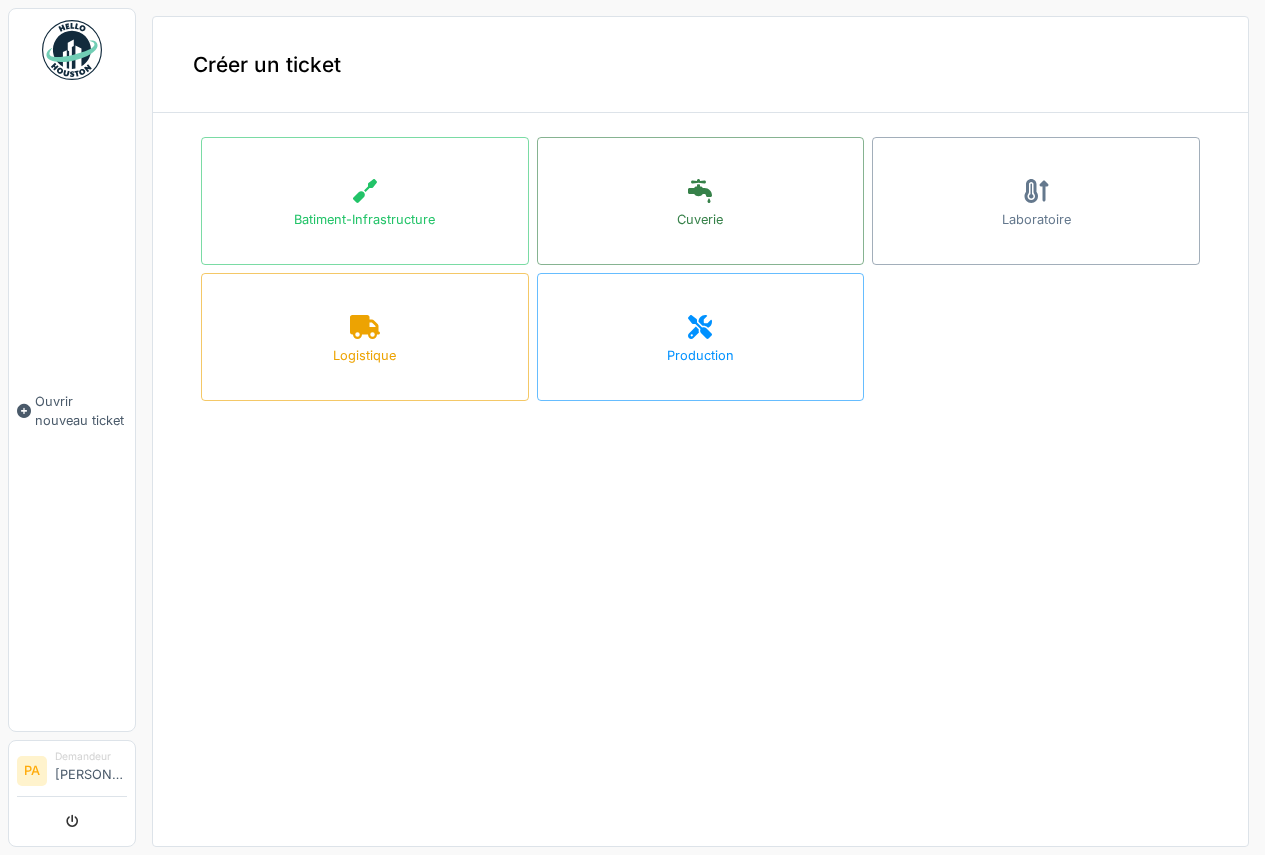 scroll, scrollTop: 0, scrollLeft: 0, axis: both 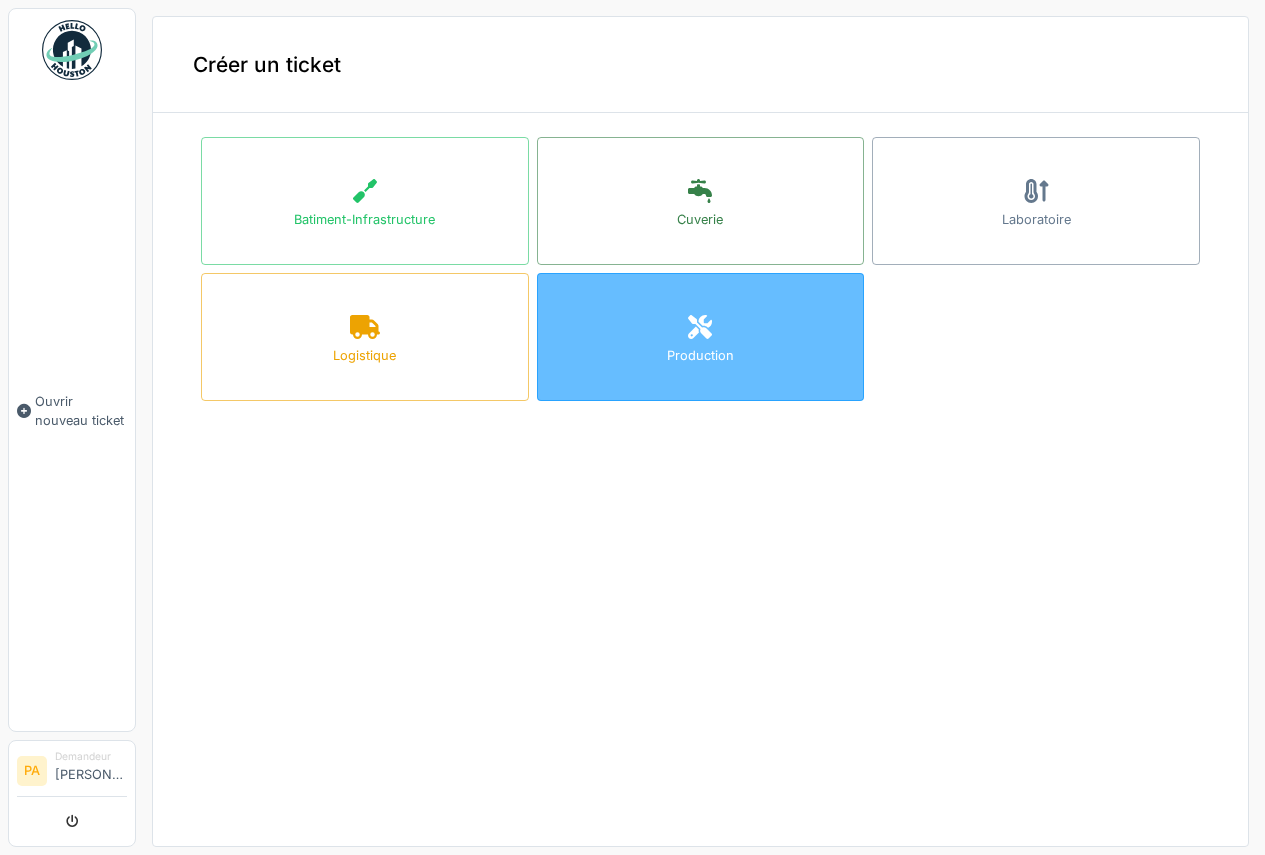 click 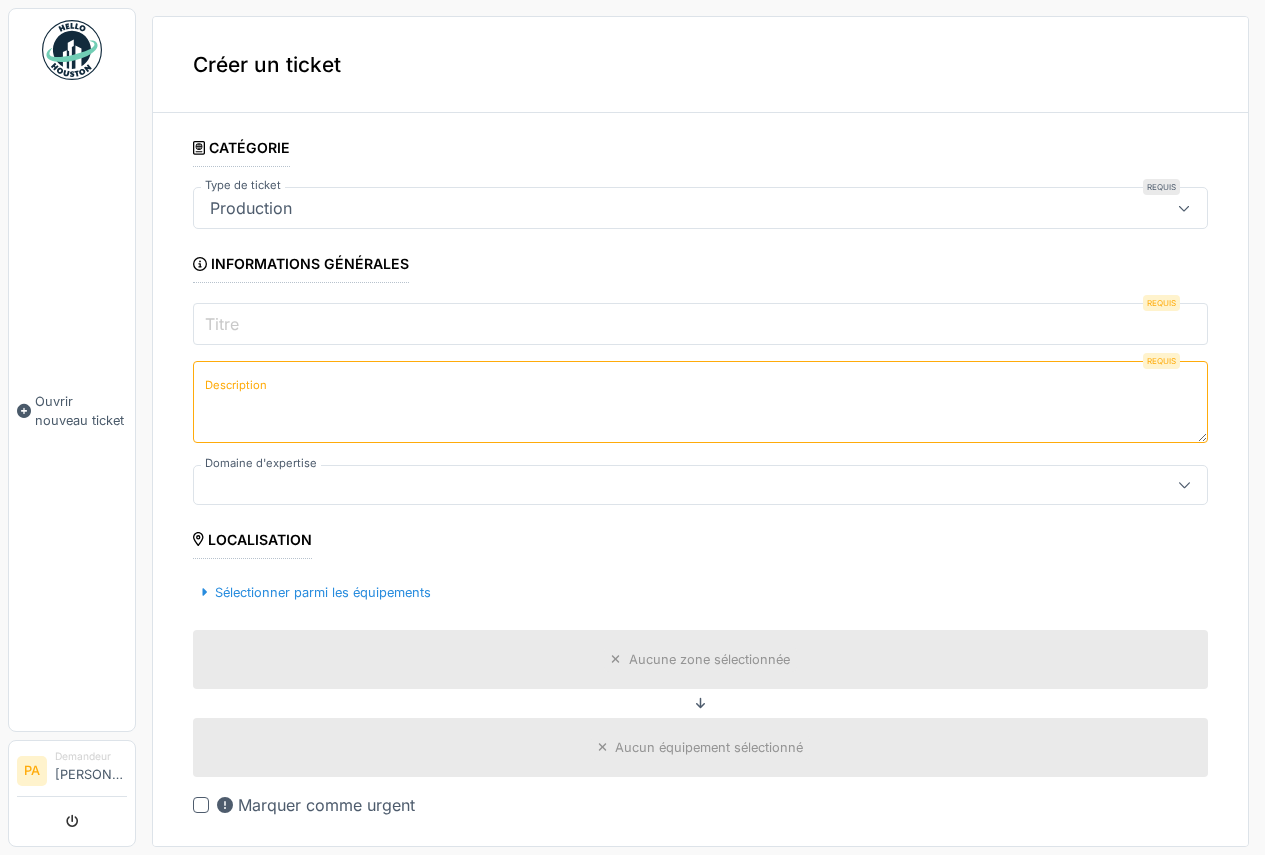 click on "Titre" at bounding box center [700, 324] 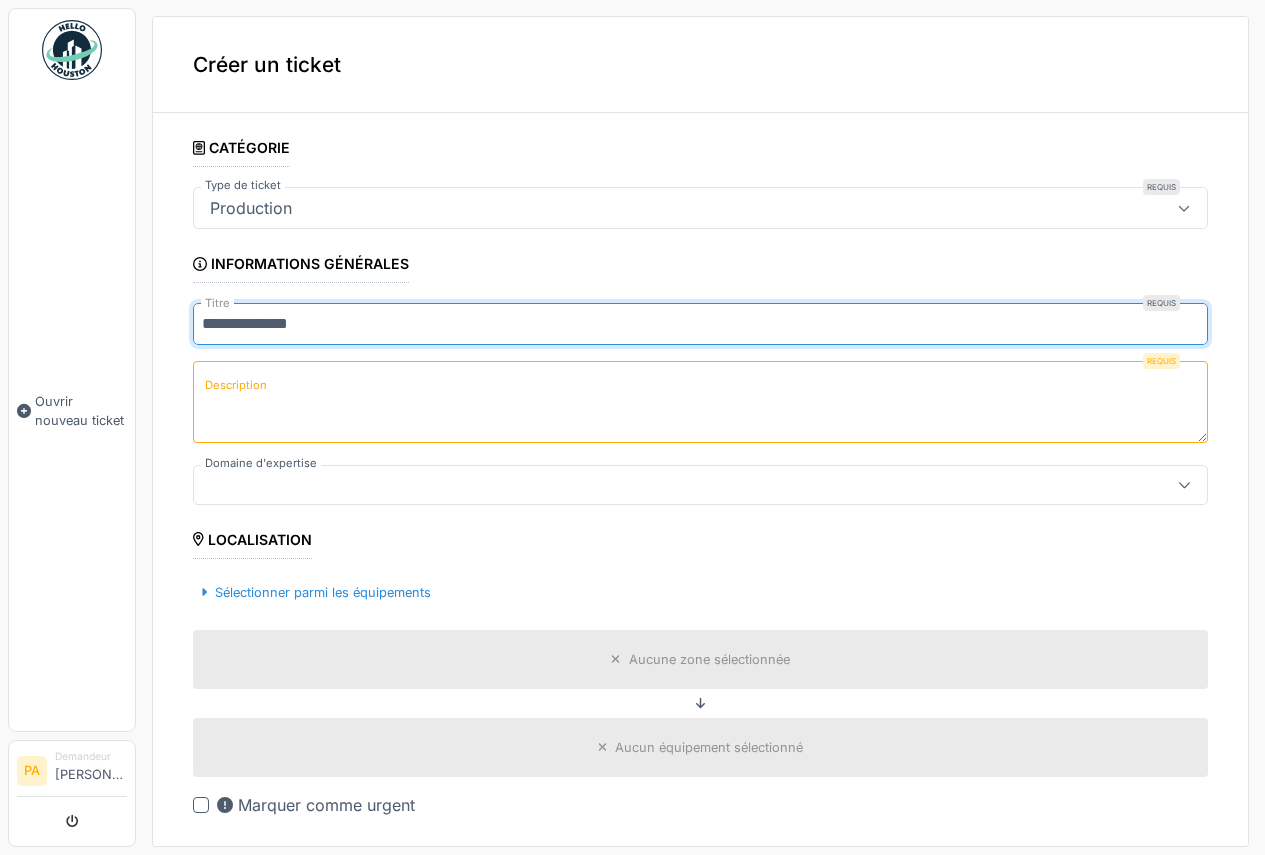 type on "**********" 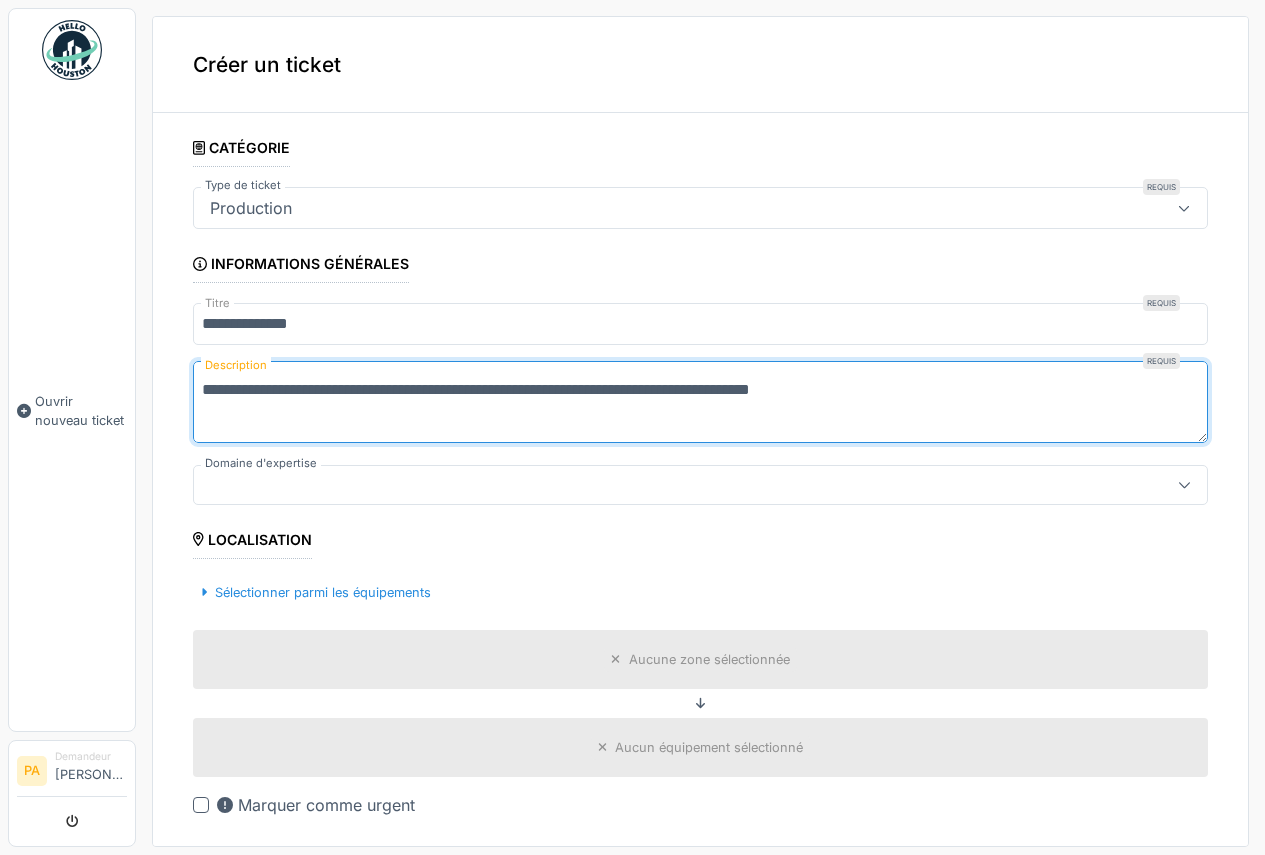 click on "**********" at bounding box center (700, 402) 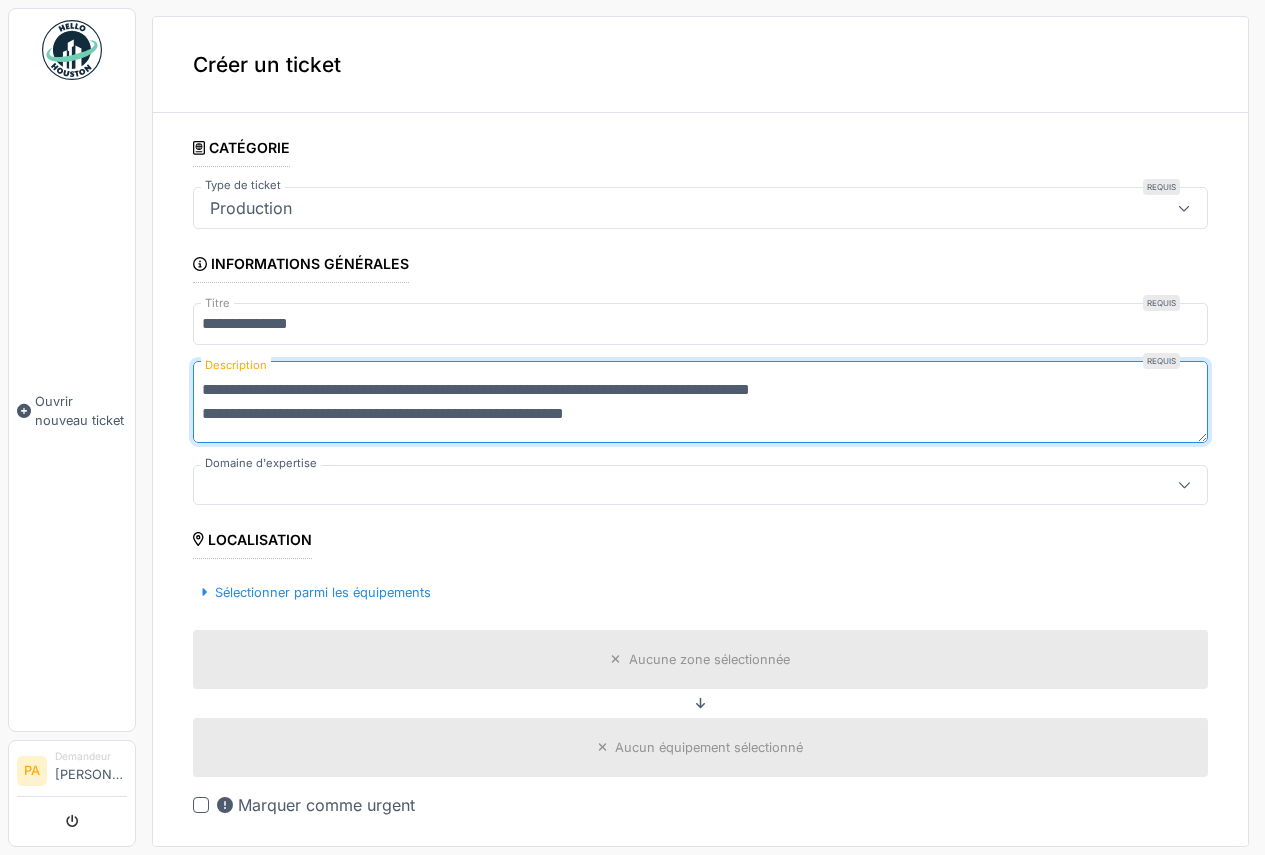 drag, startPoint x: 432, startPoint y: 417, endPoint x: 410, endPoint y: 413, distance: 22.36068 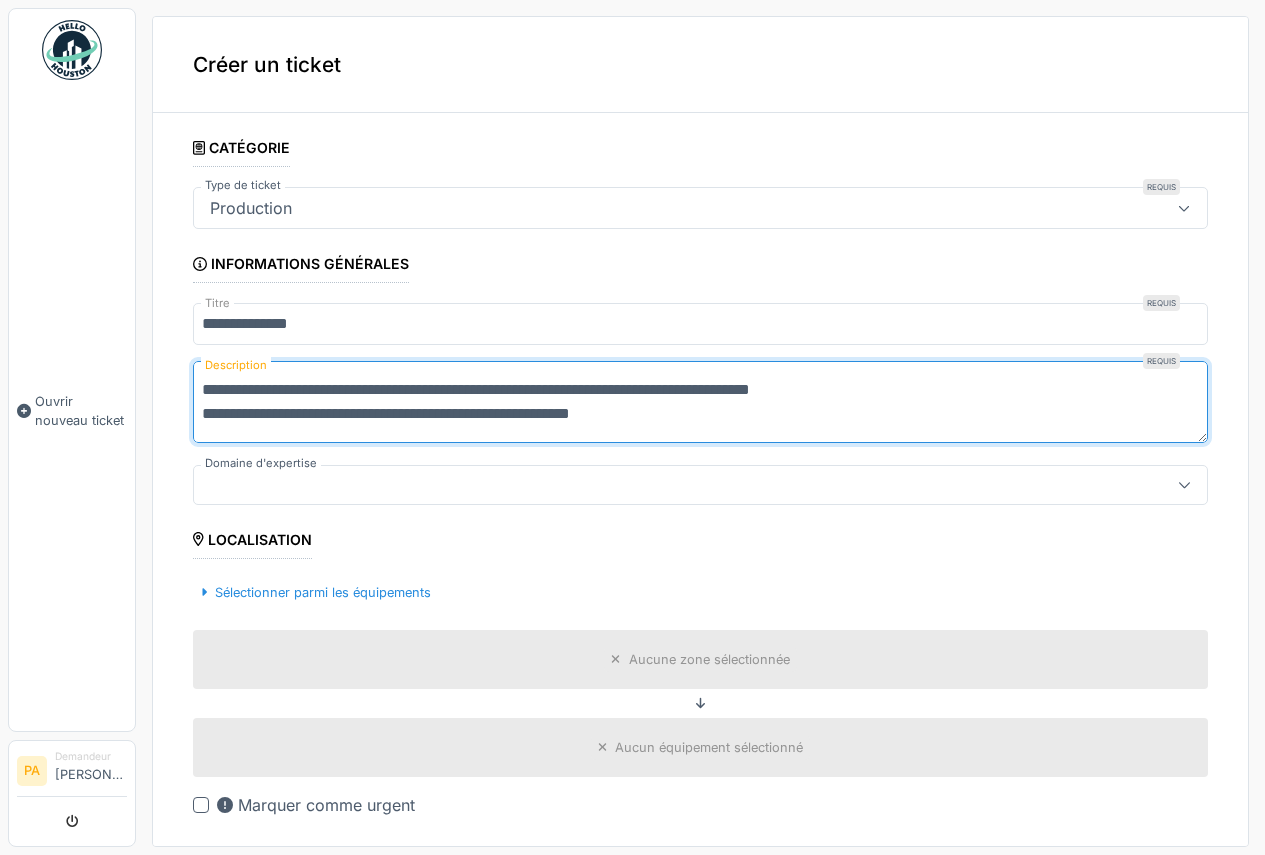 click on "**********" at bounding box center (700, 402) 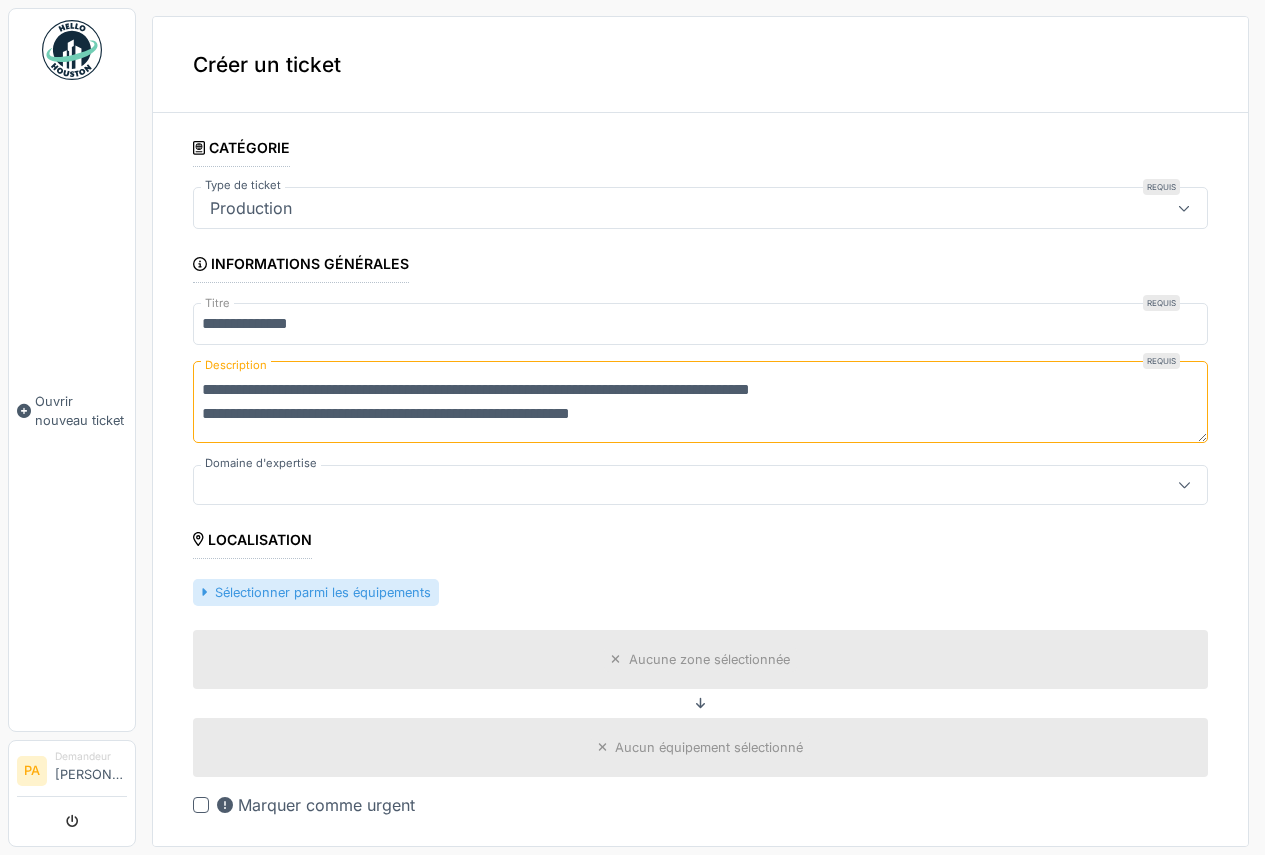click on "Sélectionner parmi les équipements" at bounding box center (316, 592) 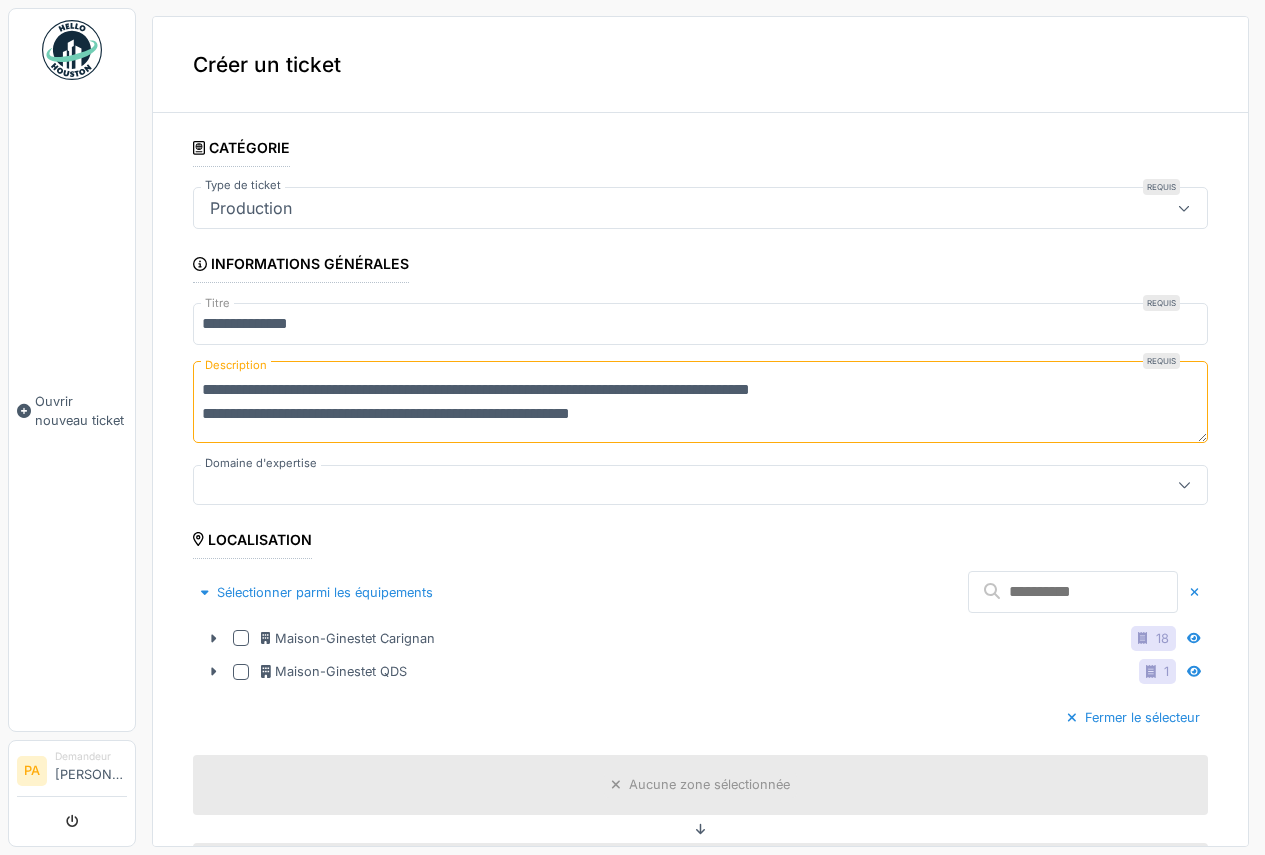 click 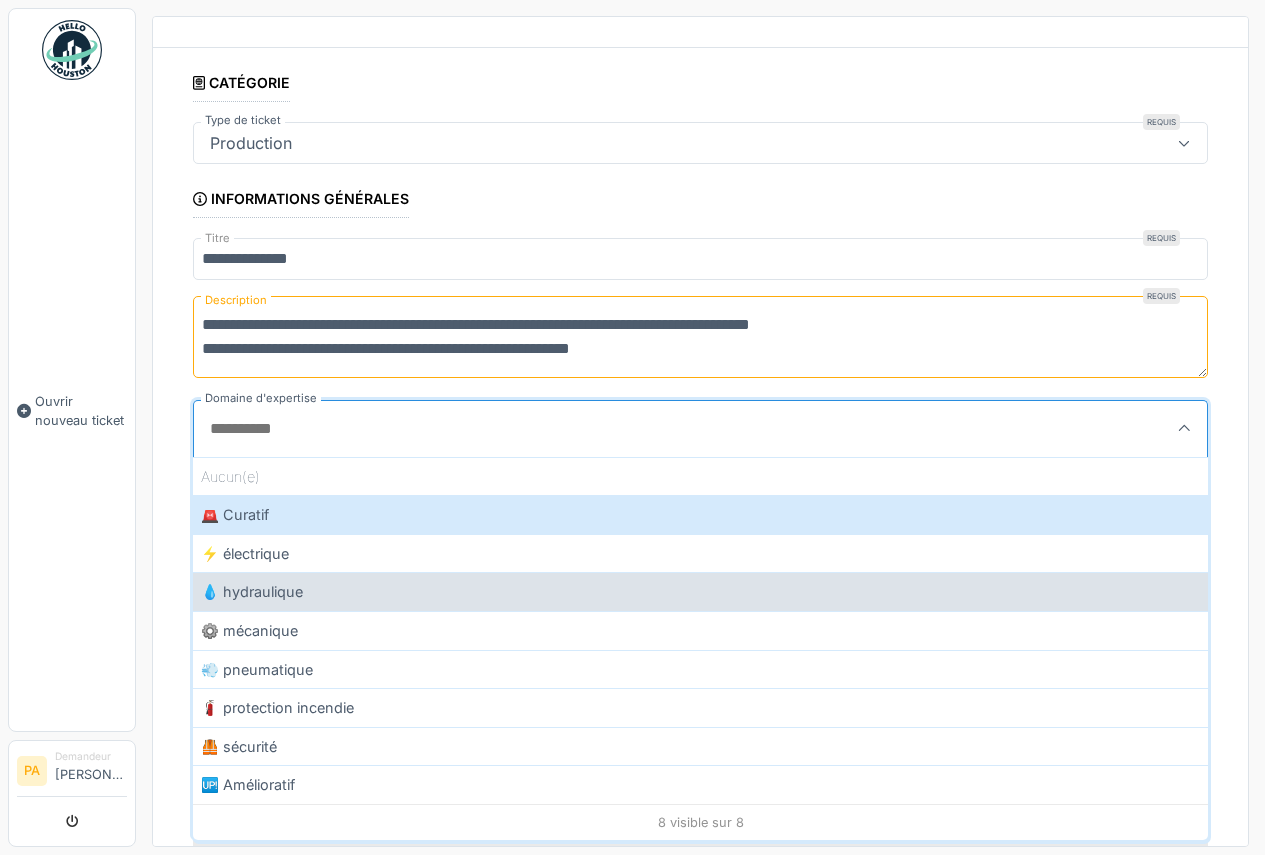 scroll, scrollTop: 100, scrollLeft: 0, axis: vertical 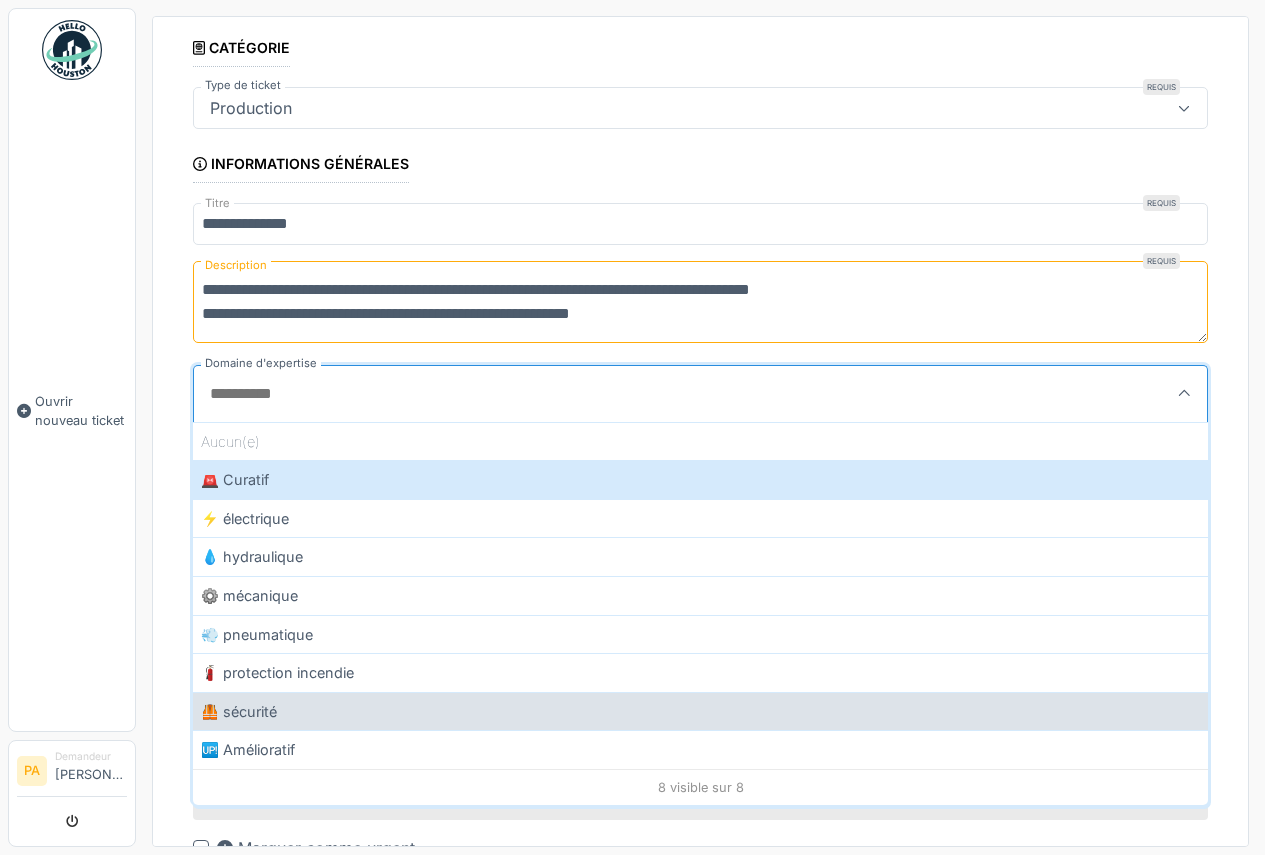 click on "🦺 sécurité" at bounding box center [700, 711] 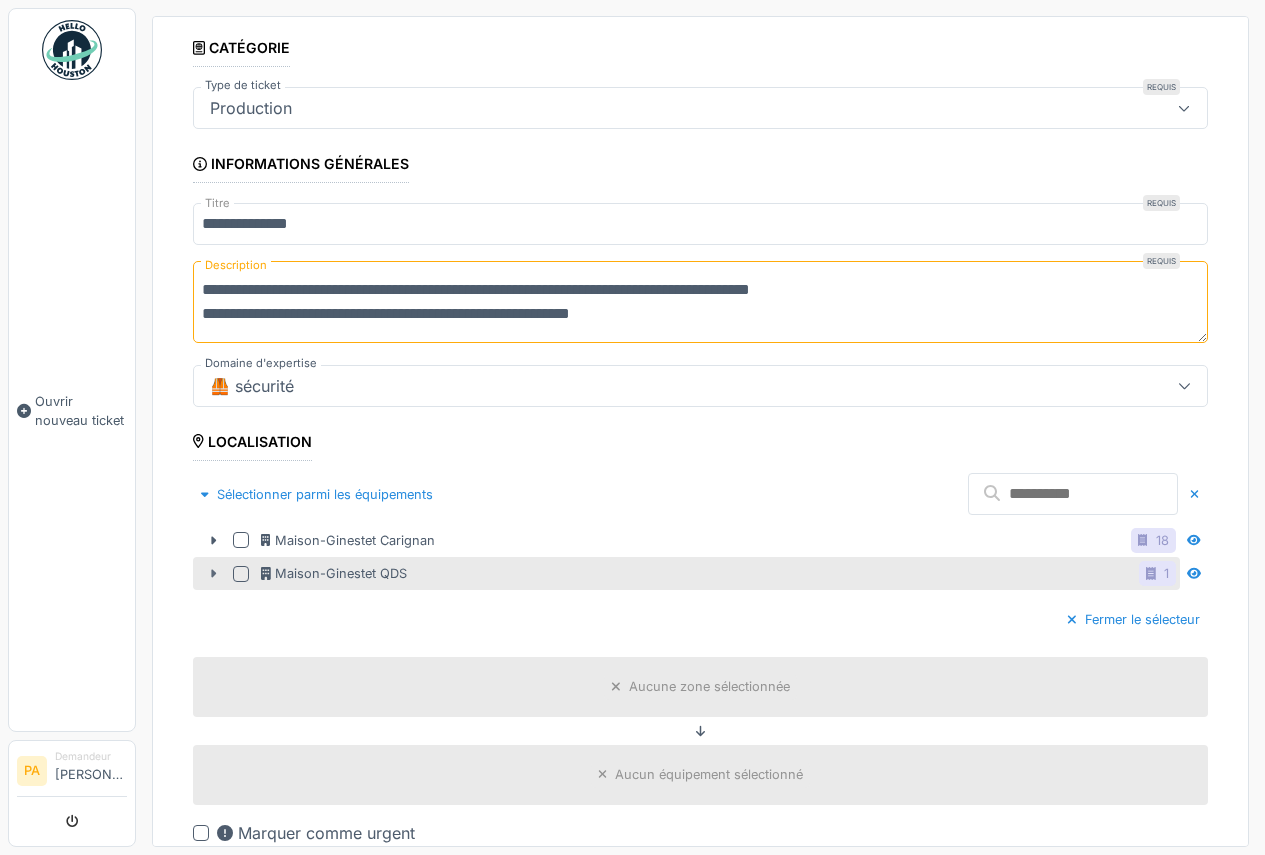 click 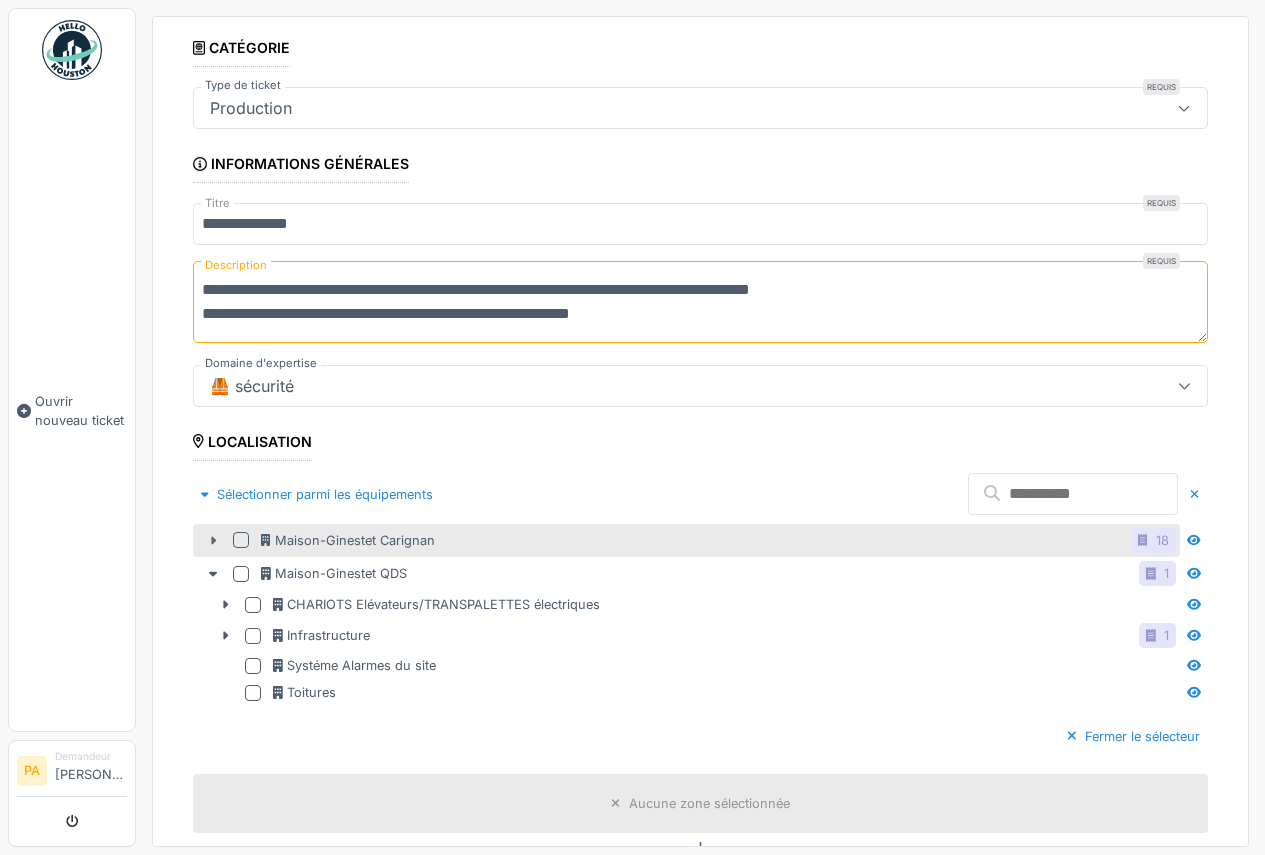 click 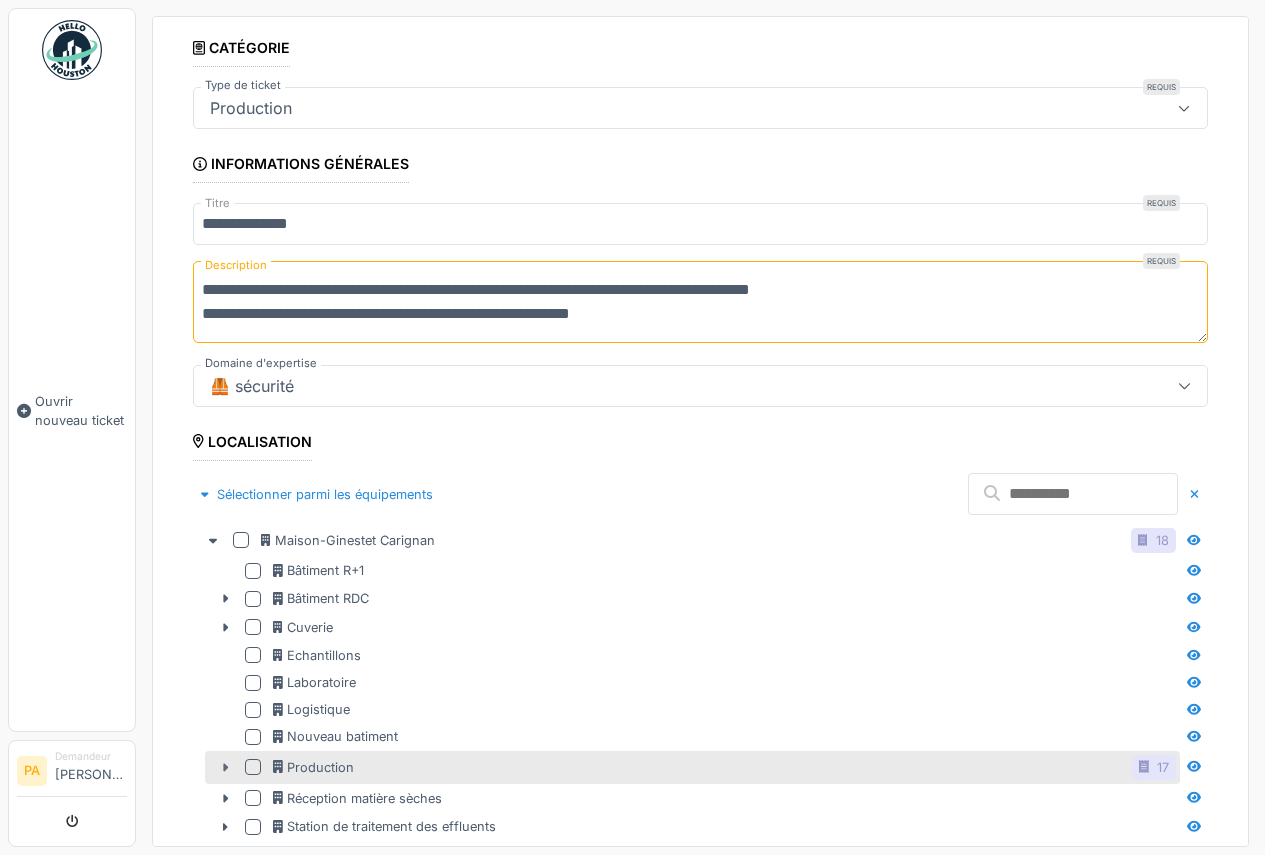 click 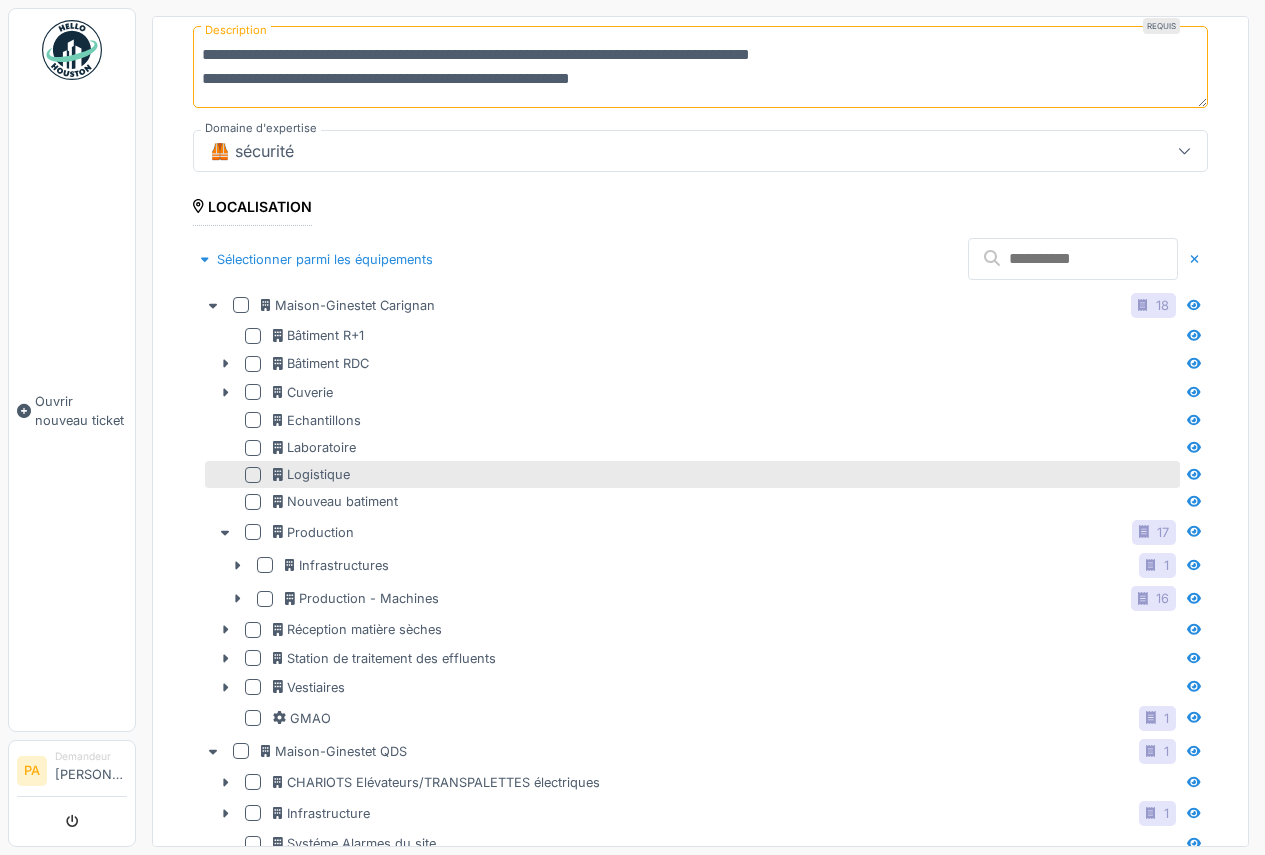 scroll, scrollTop: 400, scrollLeft: 0, axis: vertical 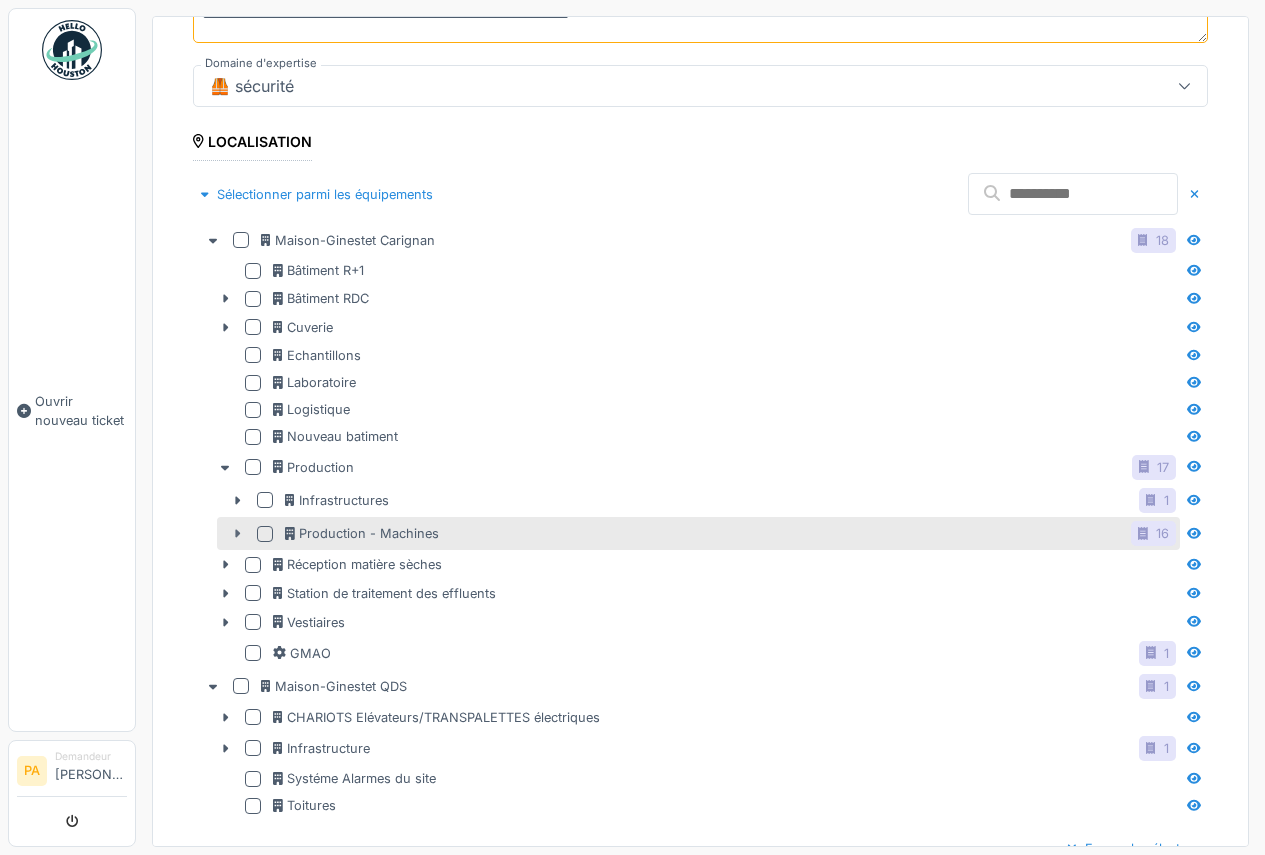 click 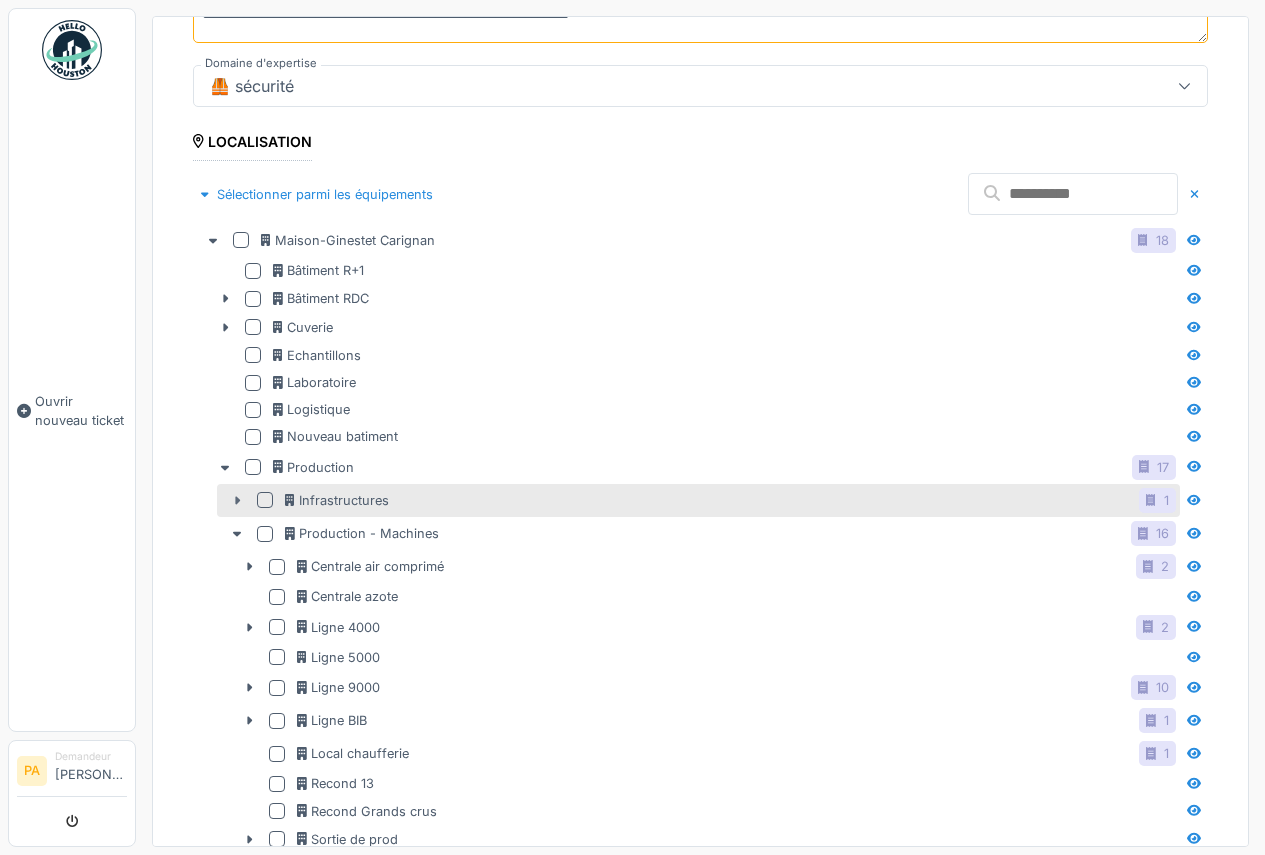 click 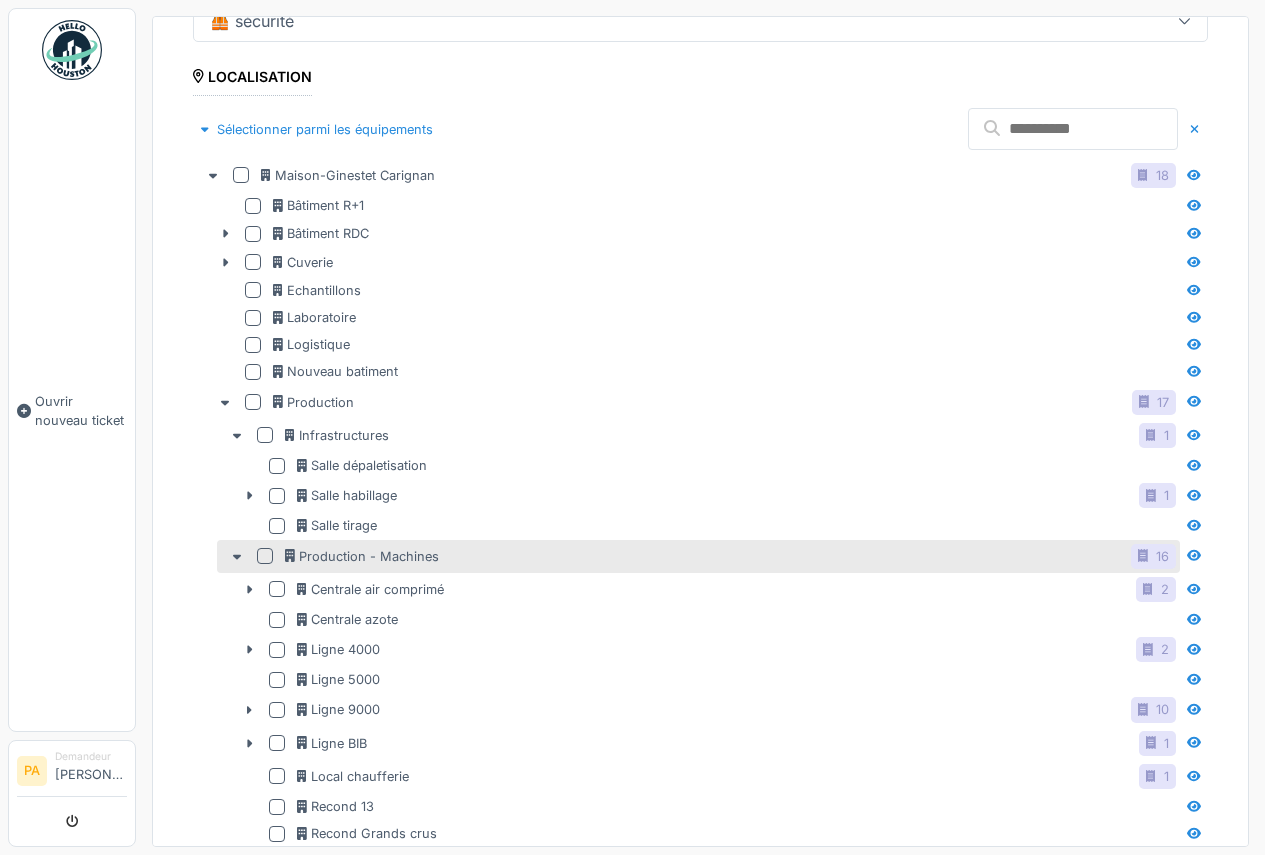 scroll, scrollTop: 500, scrollLeft: 0, axis: vertical 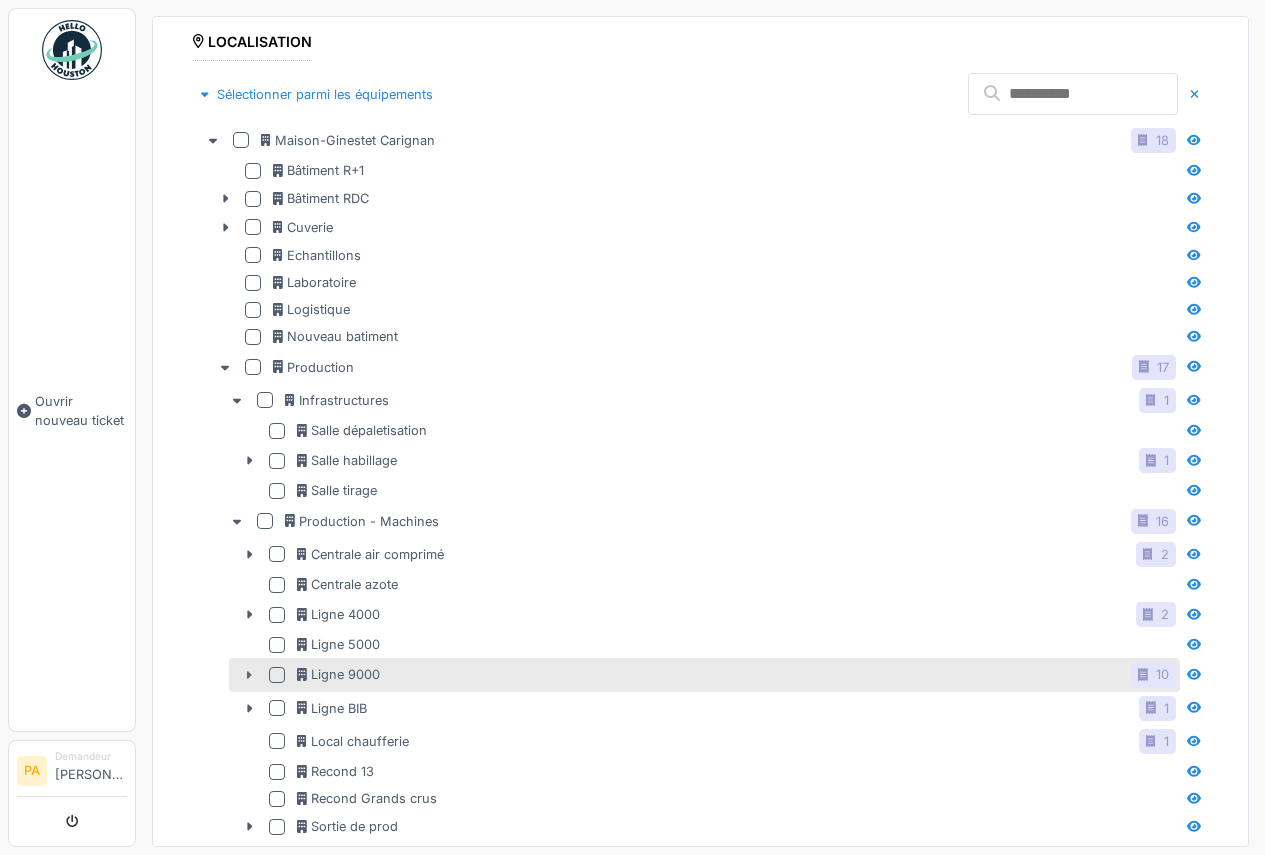 click 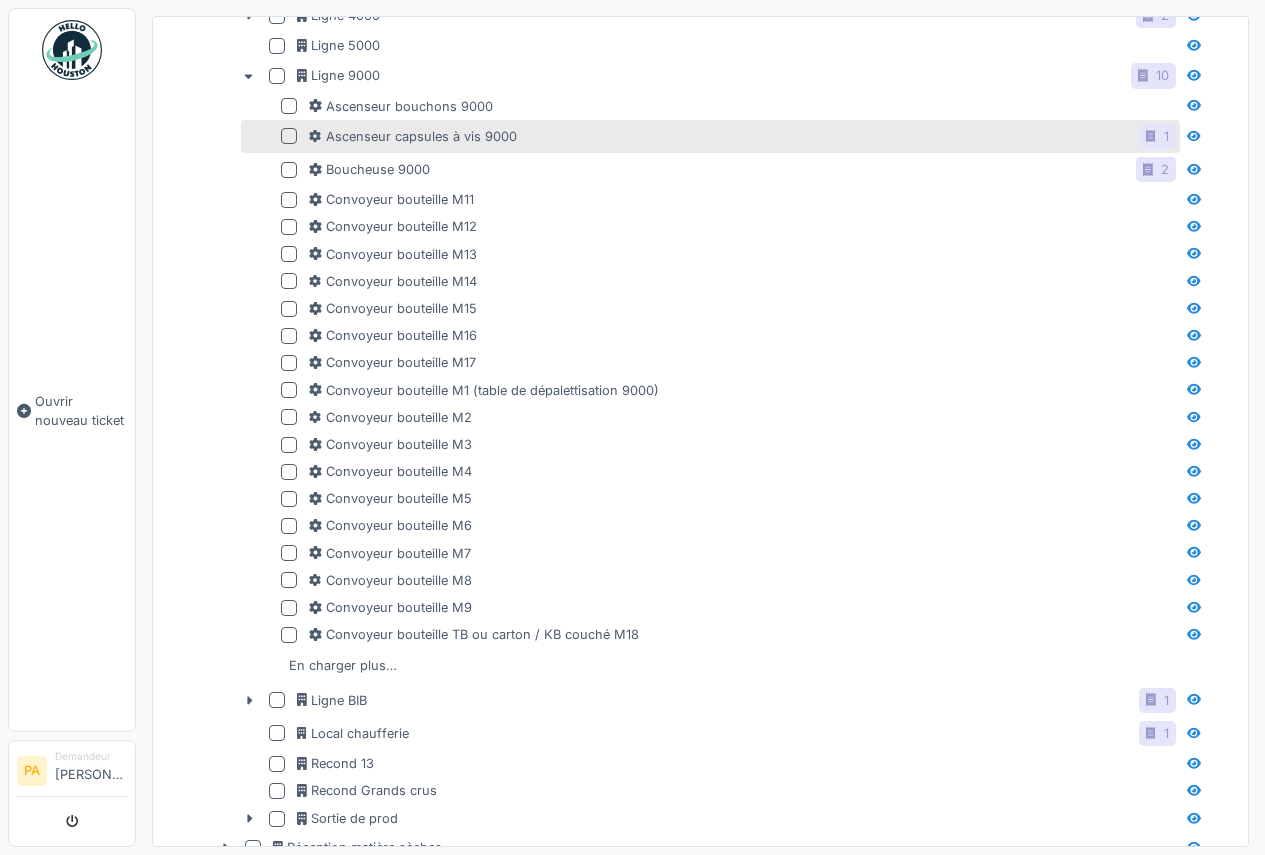 scroll, scrollTop: 1100, scrollLeft: 0, axis: vertical 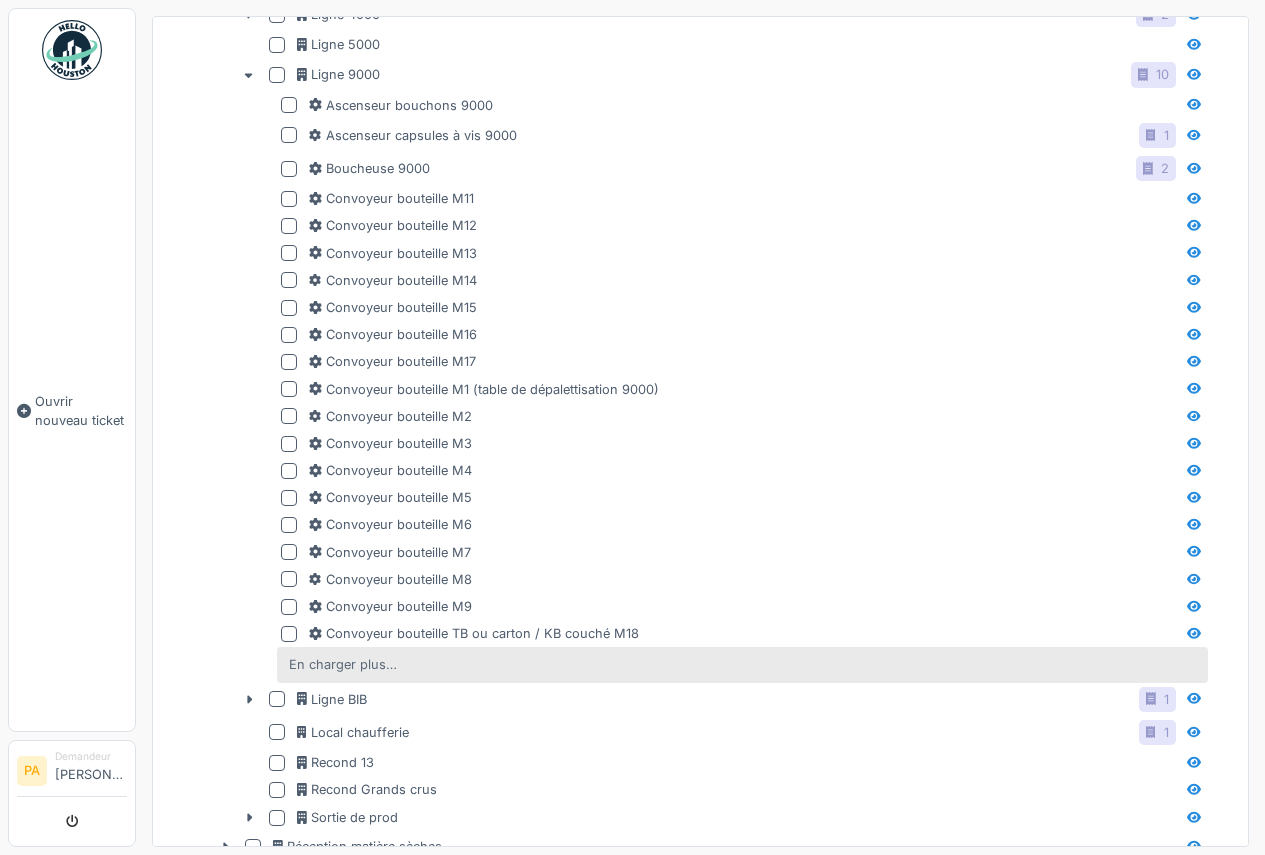 click on "En charger plus…" at bounding box center [343, 664] 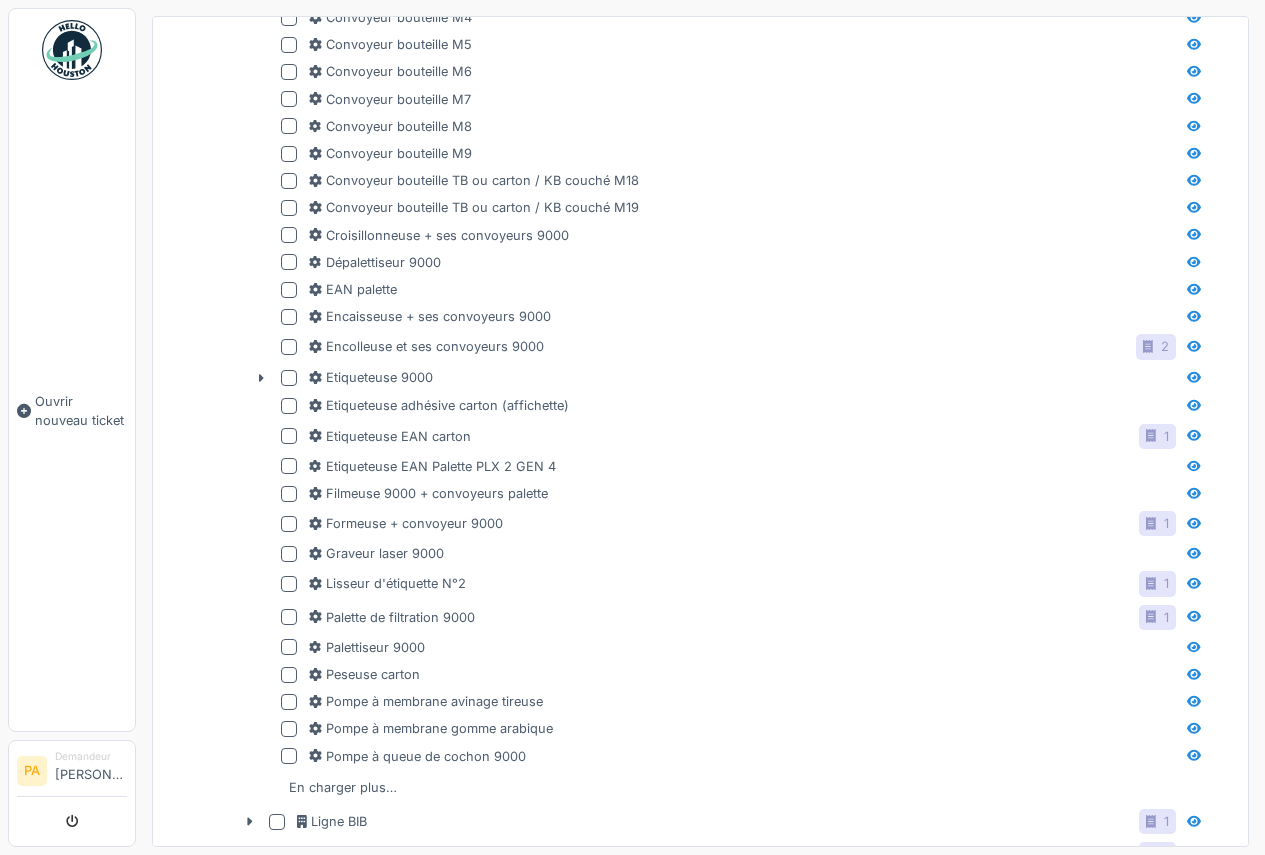 scroll, scrollTop: 1600, scrollLeft: 0, axis: vertical 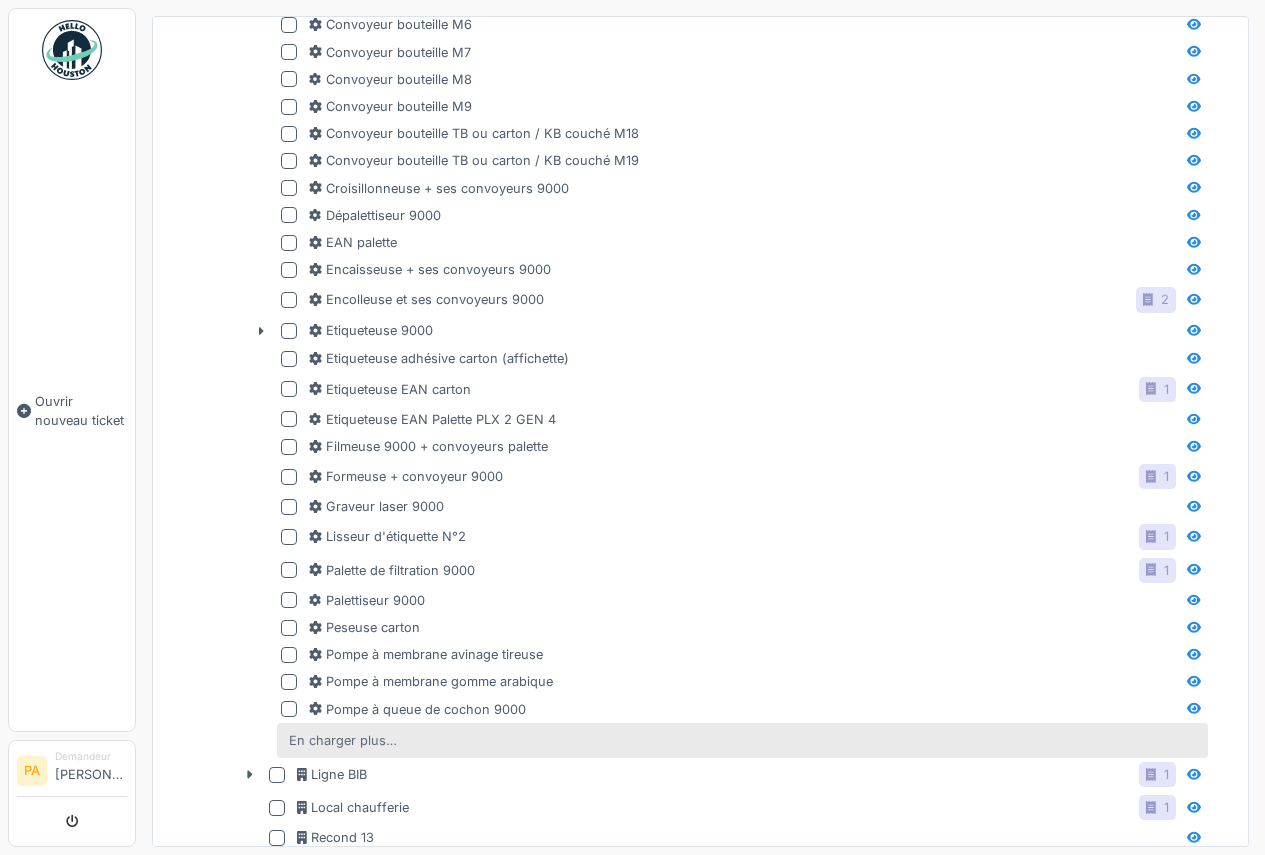 click on "En charger plus…" at bounding box center (343, 740) 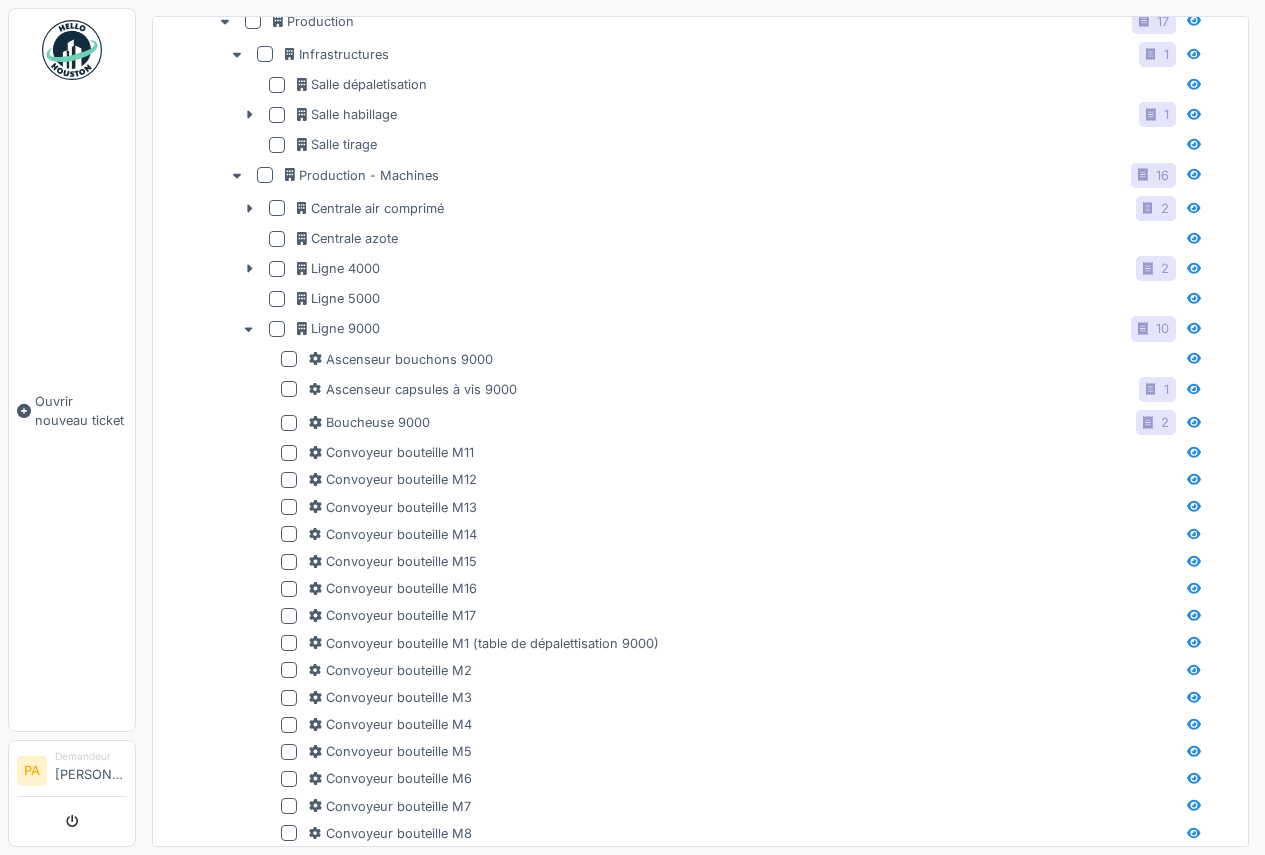 scroll, scrollTop: 800, scrollLeft: 0, axis: vertical 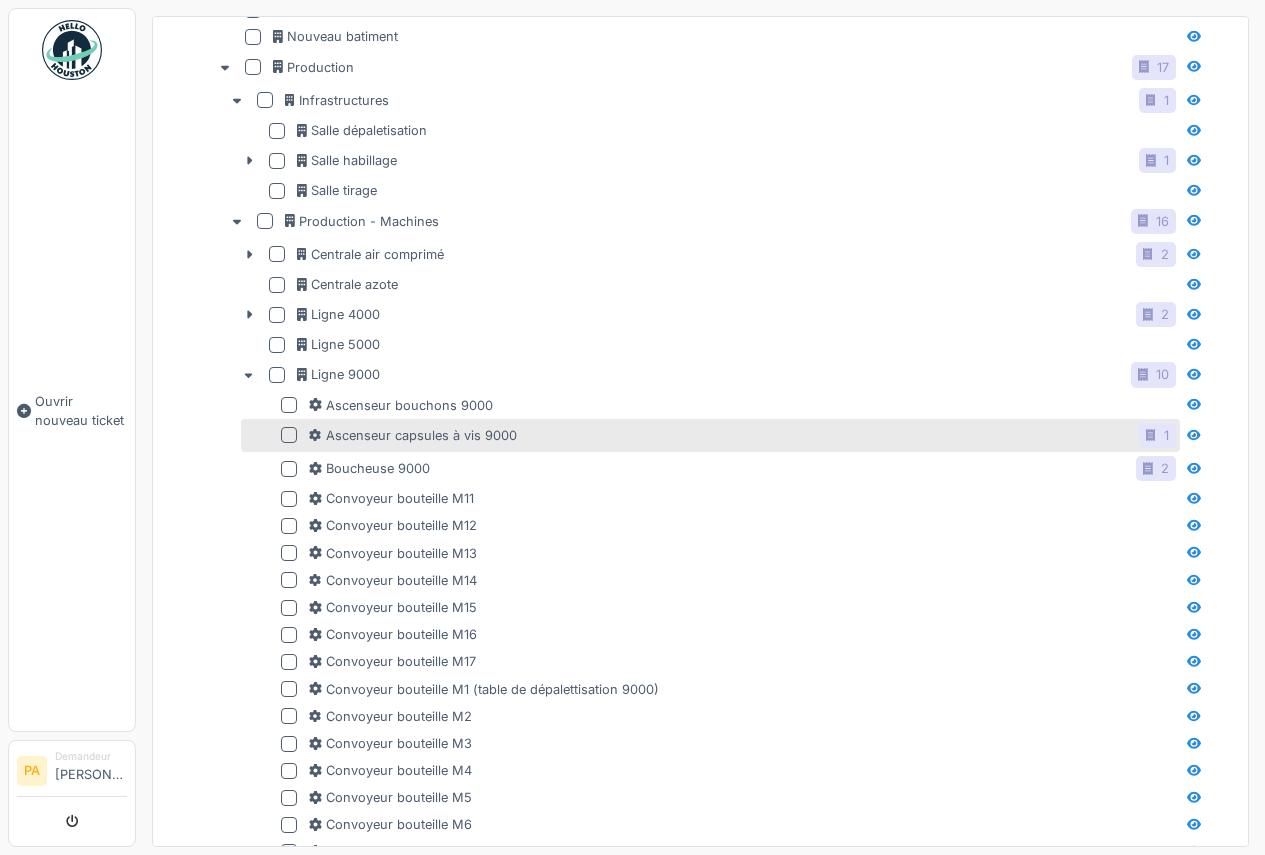 click at bounding box center [289, 435] 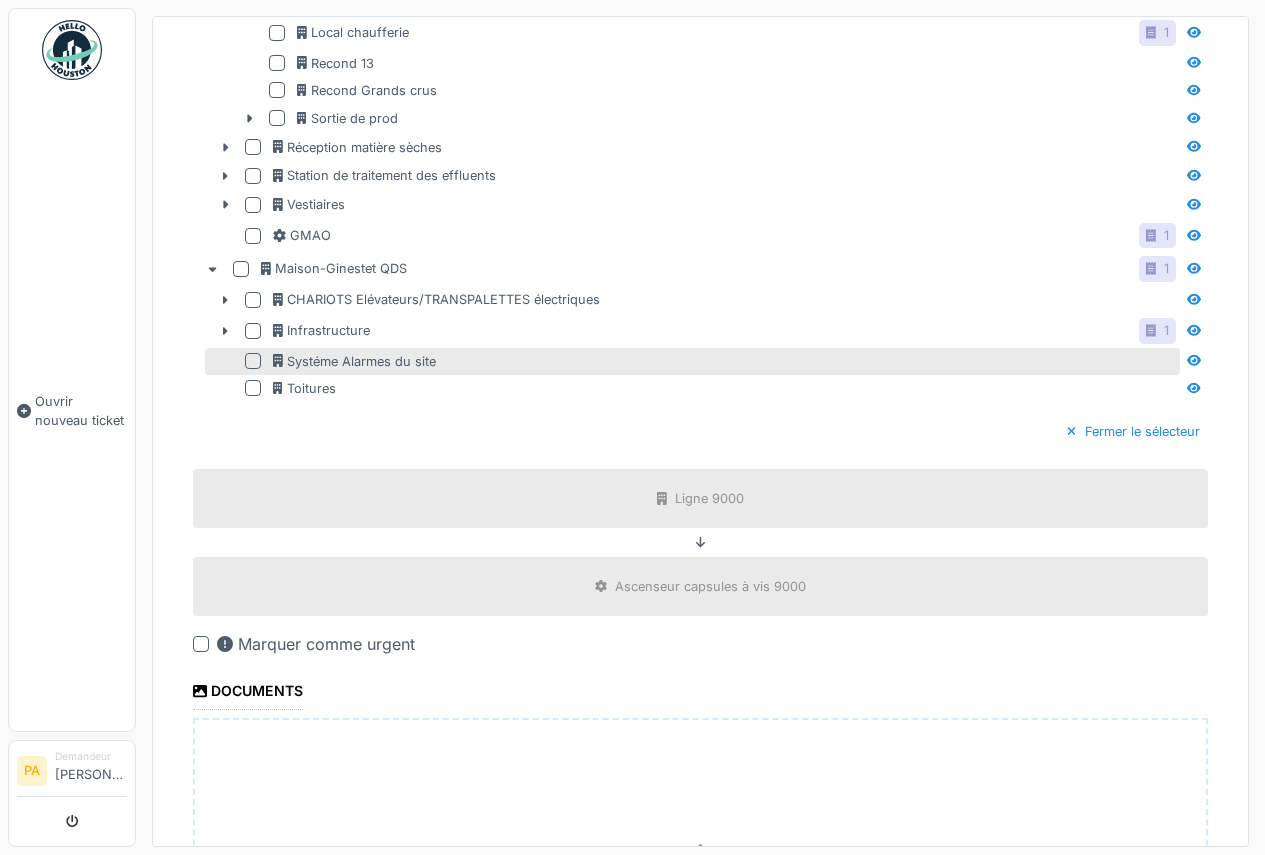 scroll, scrollTop: 2700, scrollLeft: 0, axis: vertical 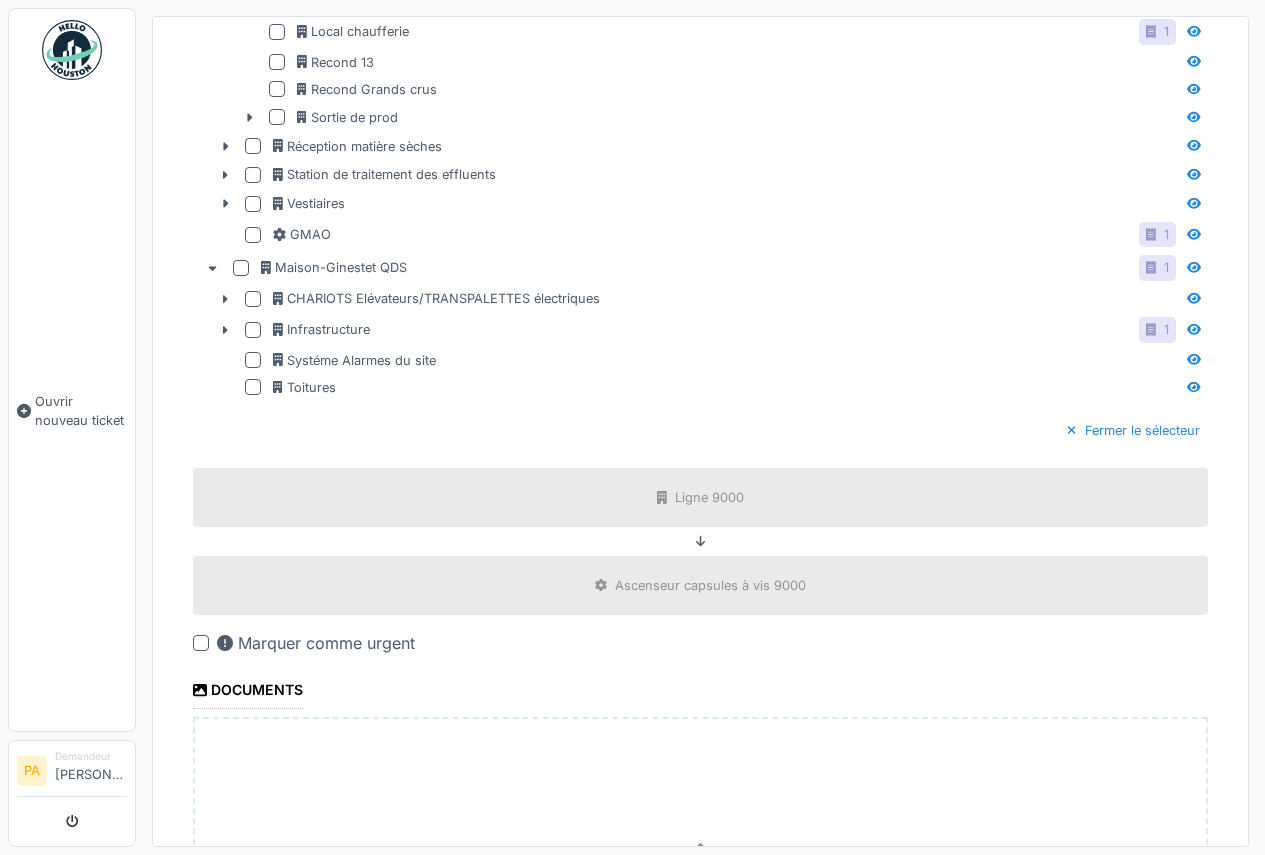 click at bounding box center (201, 643) 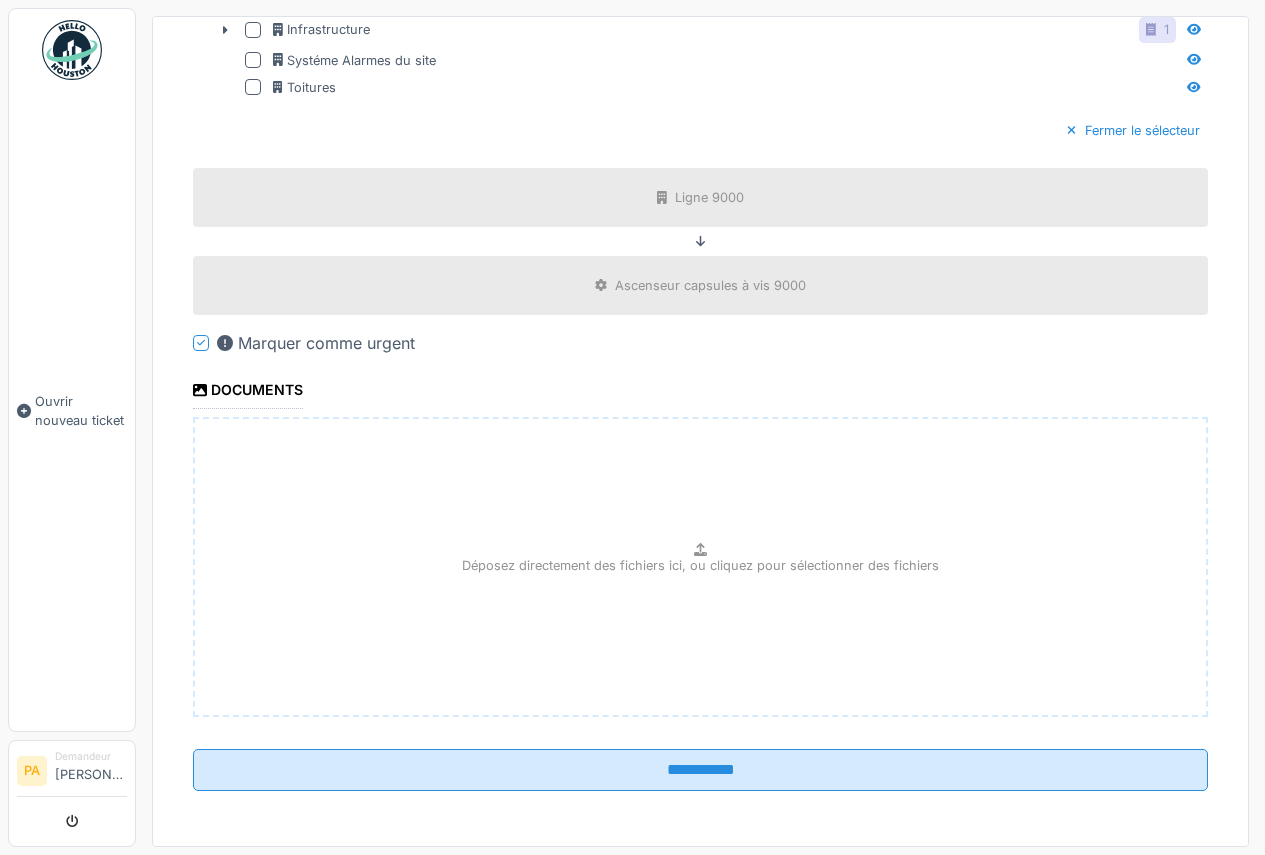 scroll, scrollTop: 3001, scrollLeft: 0, axis: vertical 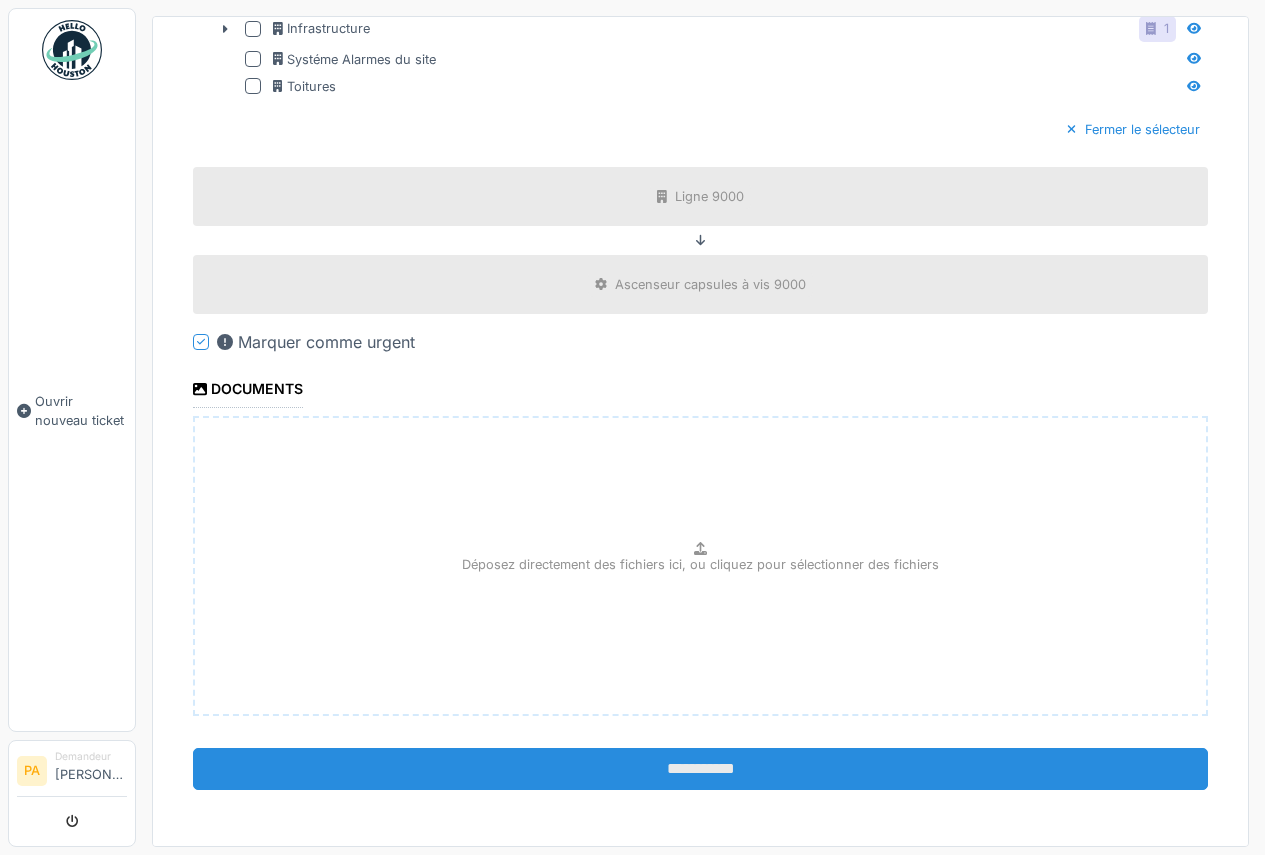 click on "**********" at bounding box center [700, 769] 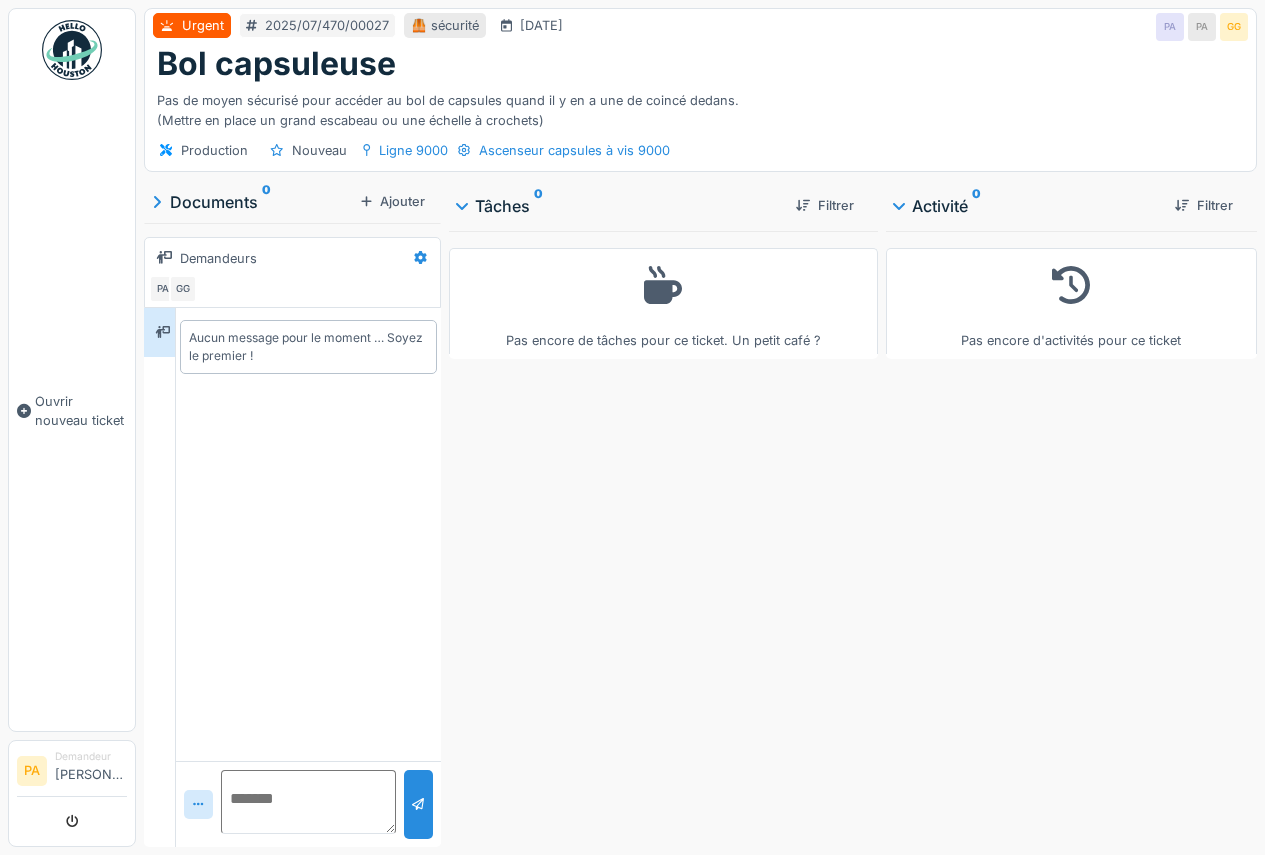 scroll, scrollTop: 0, scrollLeft: 0, axis: both 